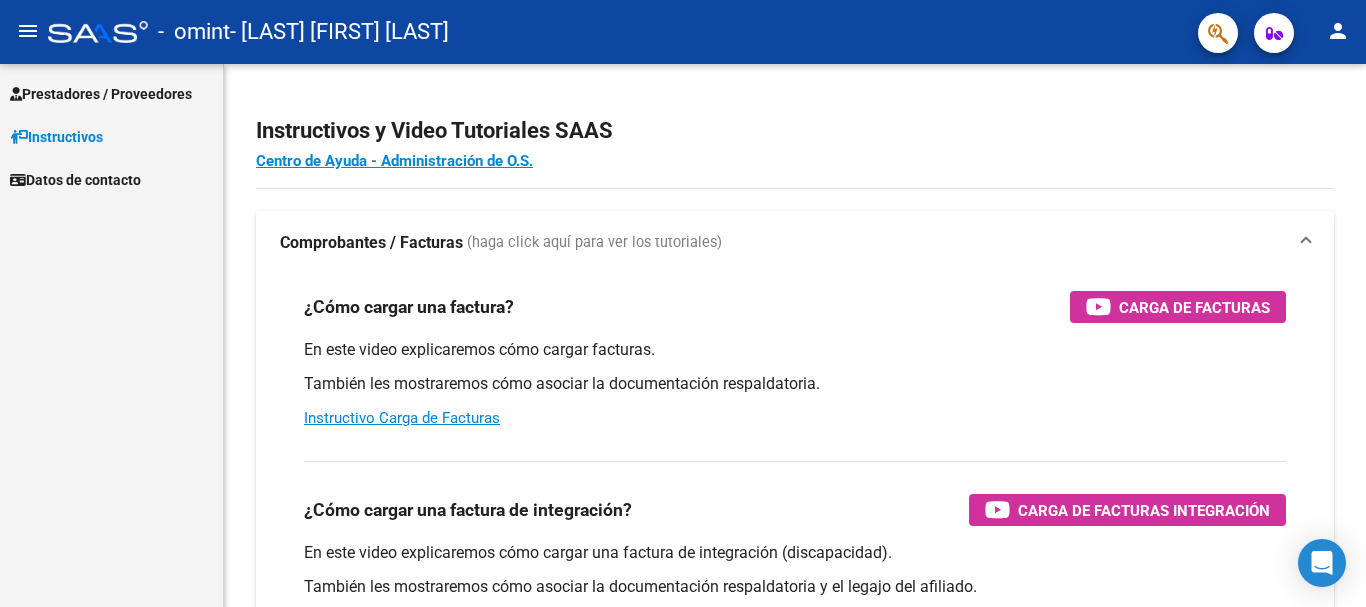 scroll, scrollTop: 0, scrollLeft: 0, axis: both 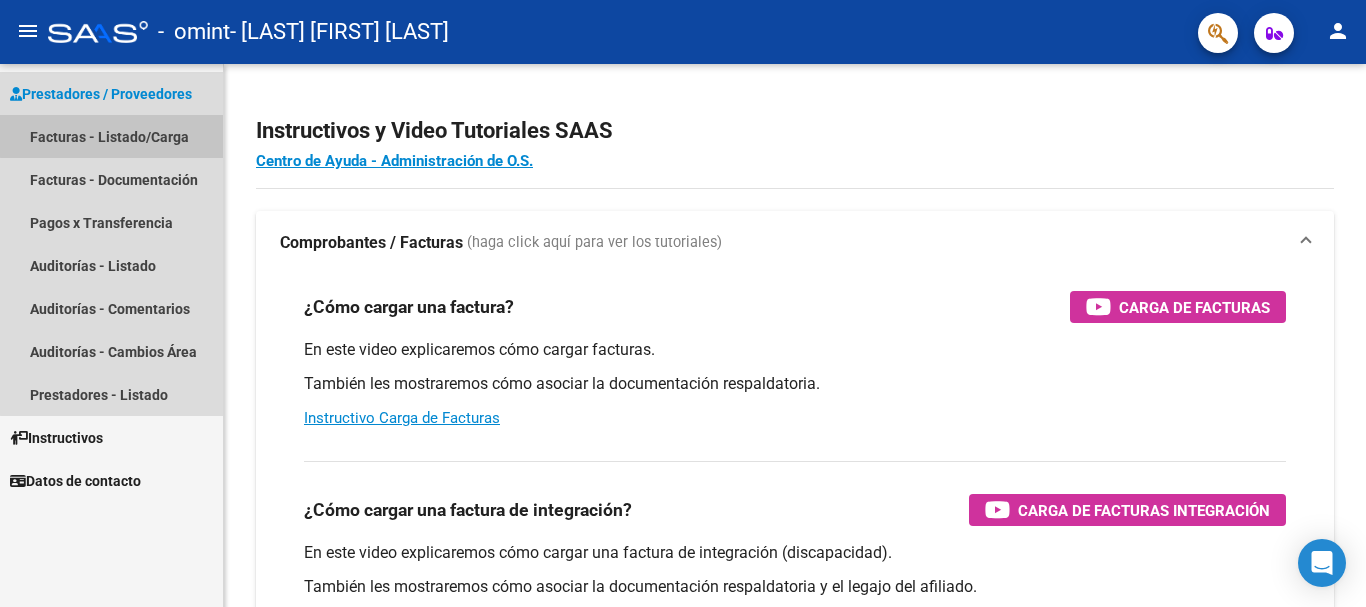 click on "Facturas - Listado/Carga" at bounding box center [111, 136] 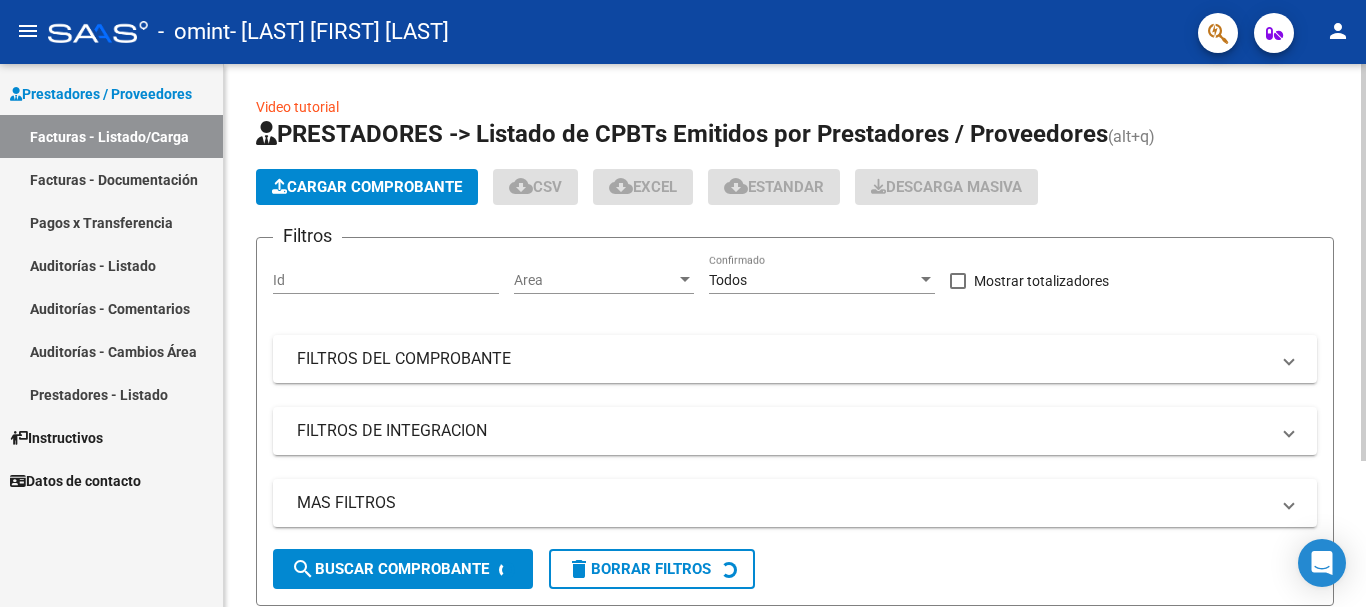click on "Cargar Comprobante" 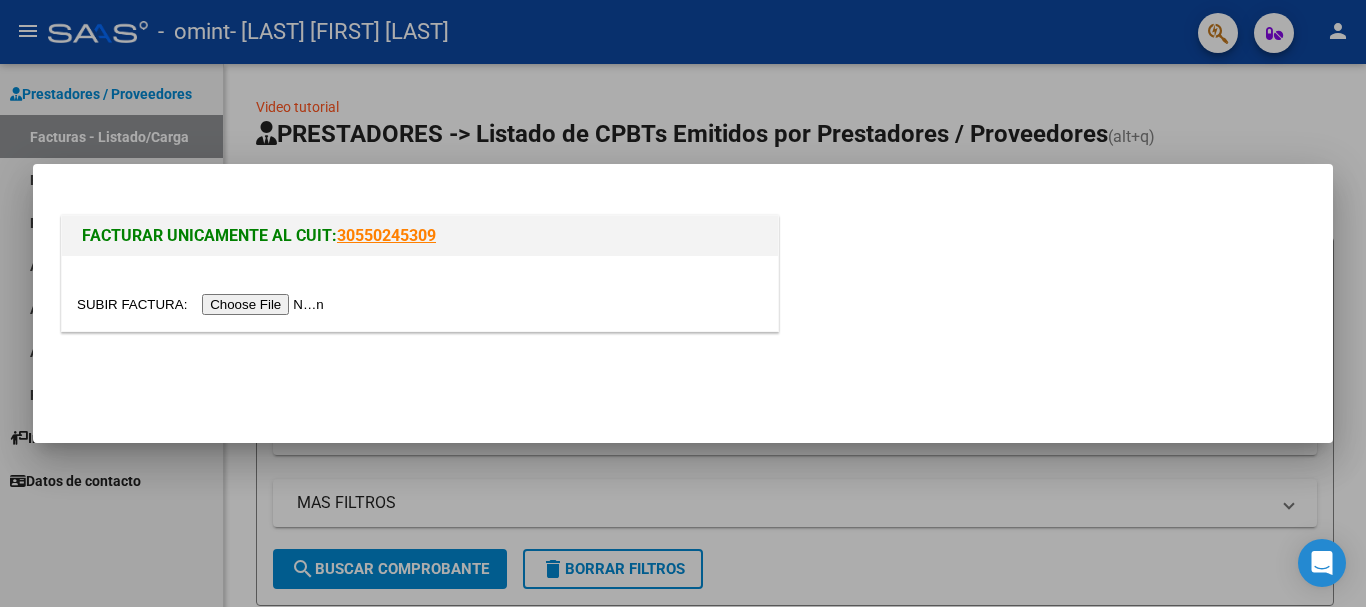 click at bounding box center [203, 304] 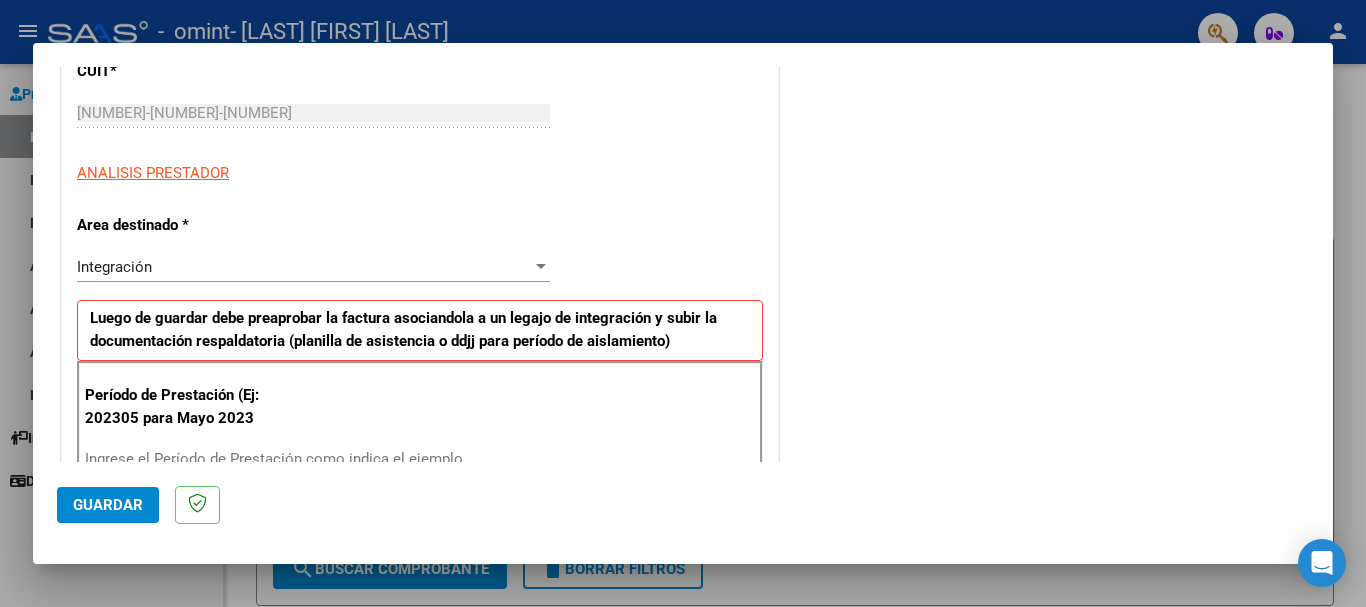 scroll, scrollTop: 300, scrollLeft: 0, axis: vertical 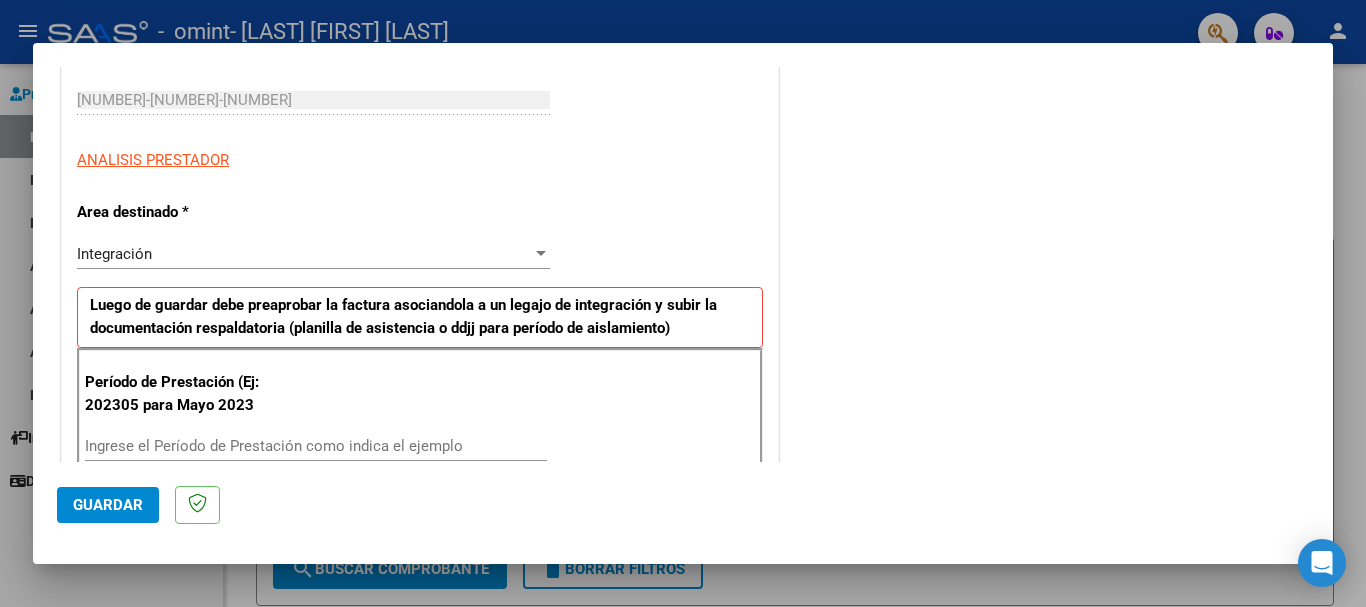 click on "Ingrese el Período de Prestación como indica el ejemplo" at bounding box center [316, 446] 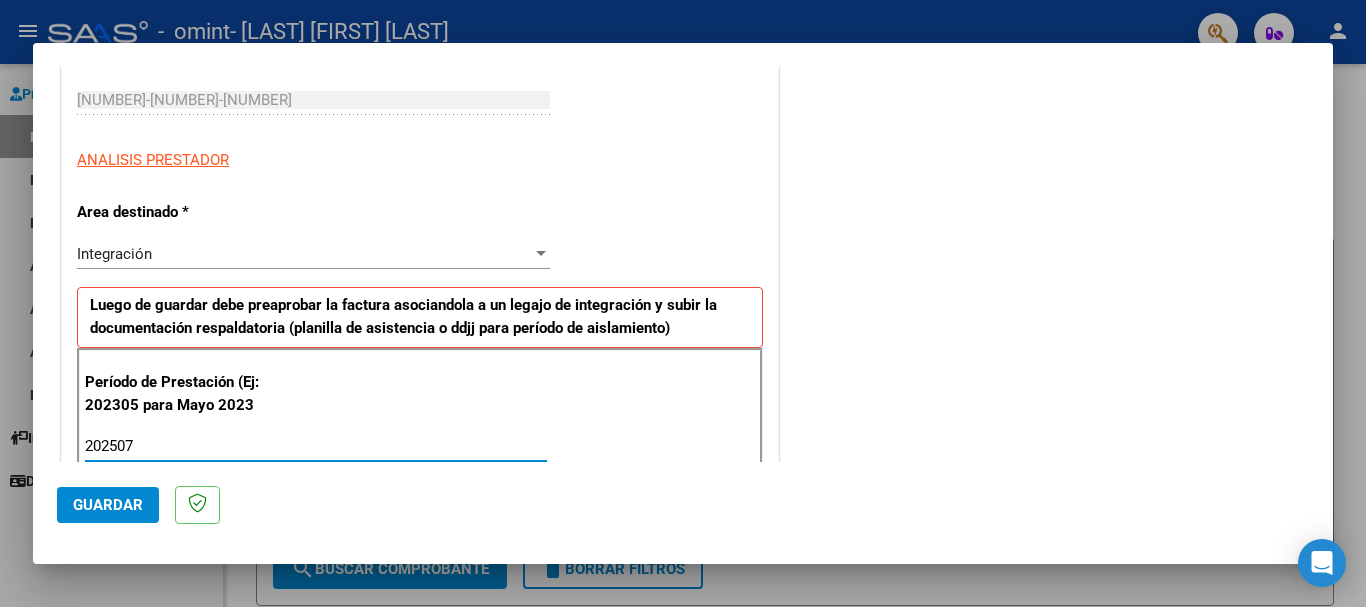 type on "202507" 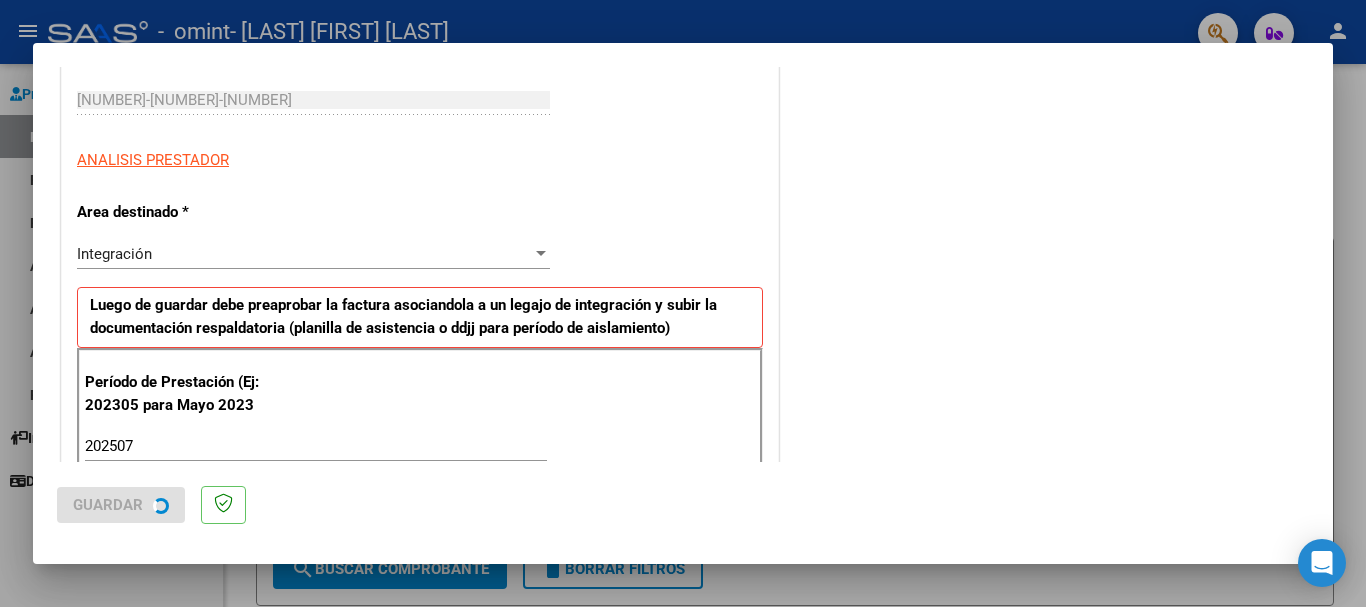 scroll, scrollTop: 0, scrollLeft: 0, axis: both 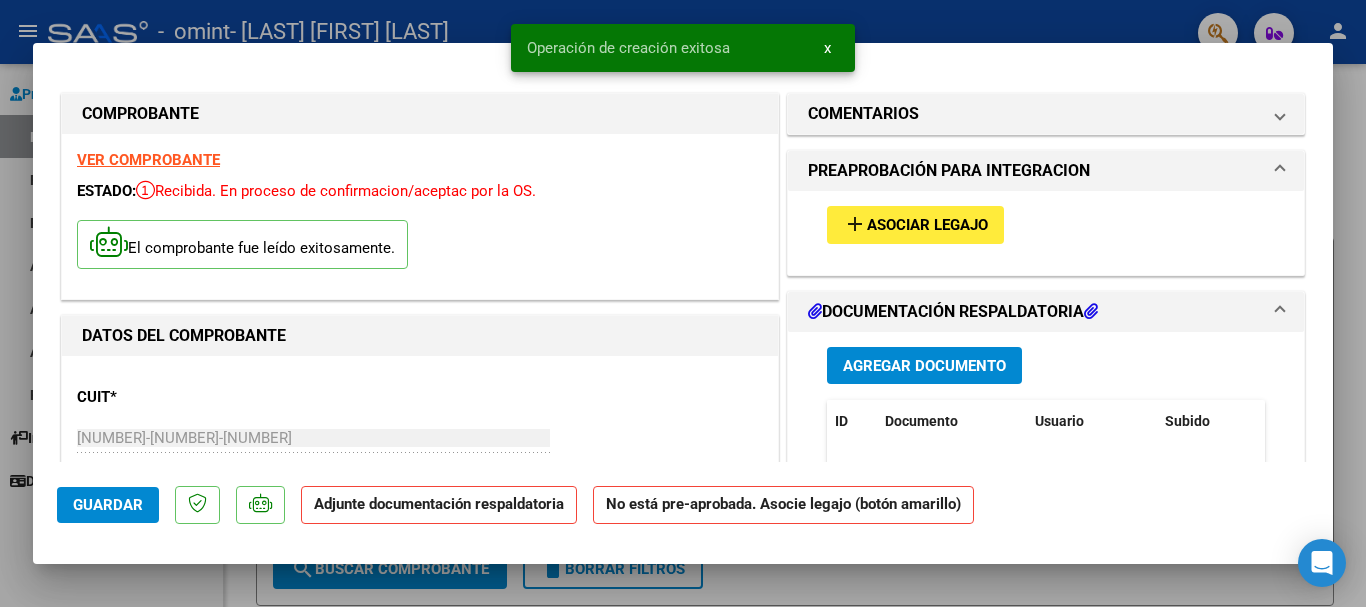 click on "add Asociar Legajo" at bounding box center (915, 224) 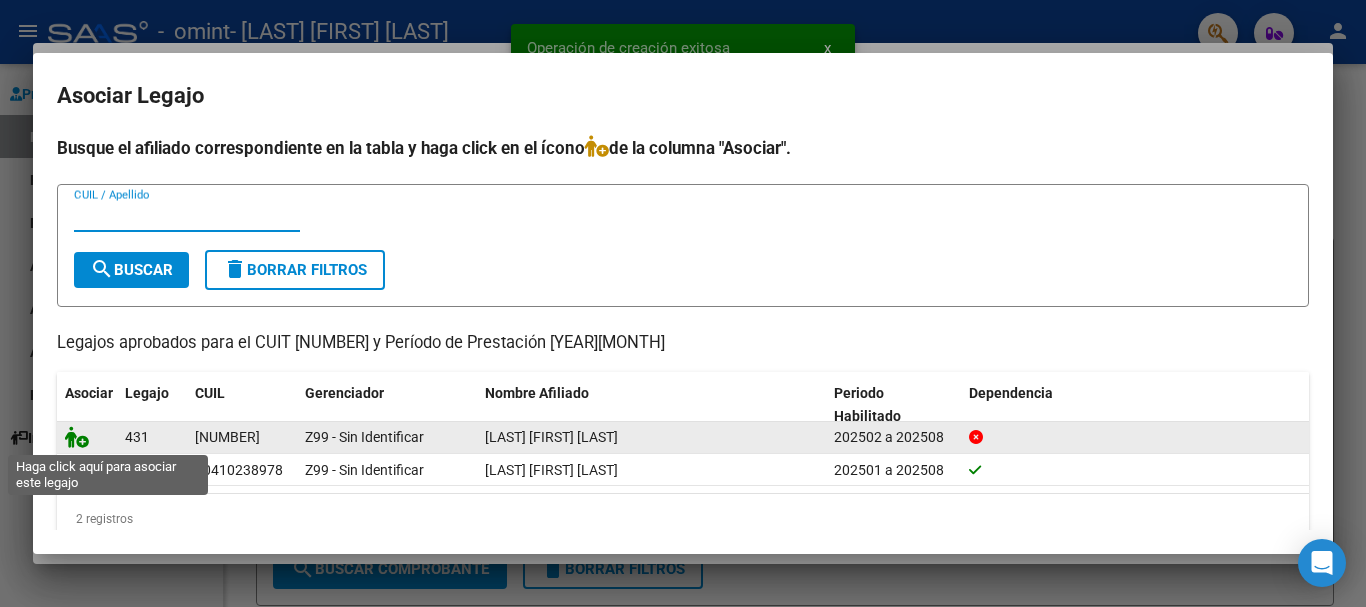 click 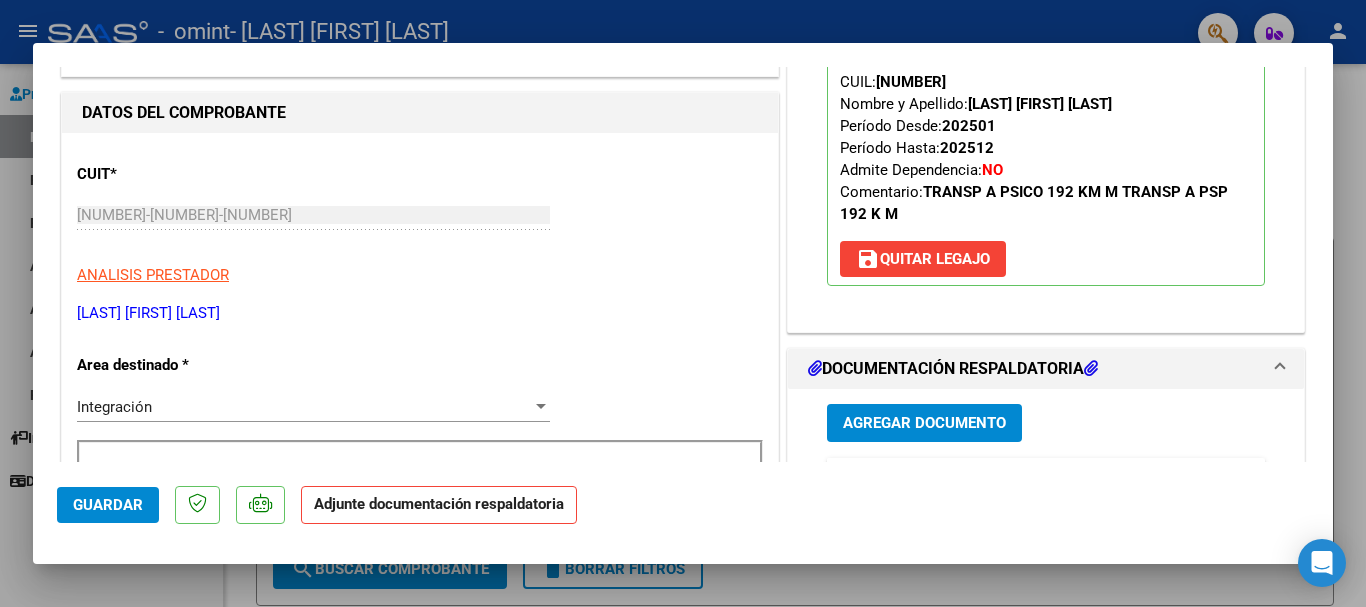 scroll, scrollTop: 400, scrollLeft: 0, axis: vertical 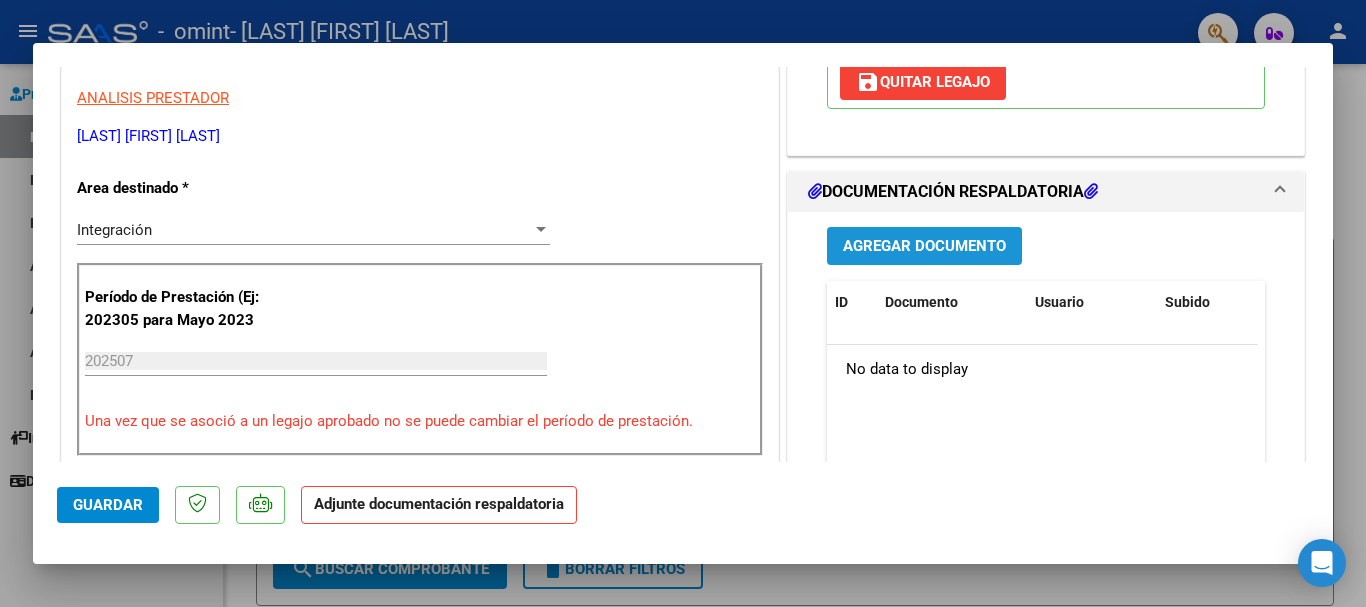 click on "Agregar Documento" at bounding box center (924, 247) 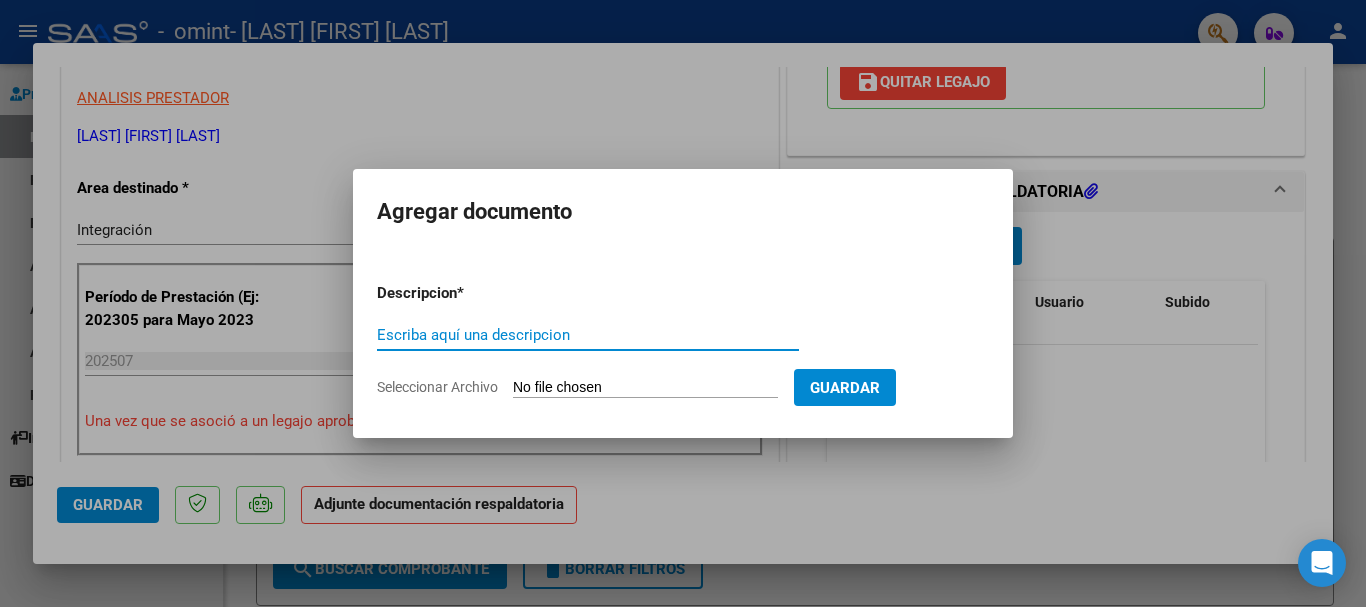 click on "Seleccionar Archivo" 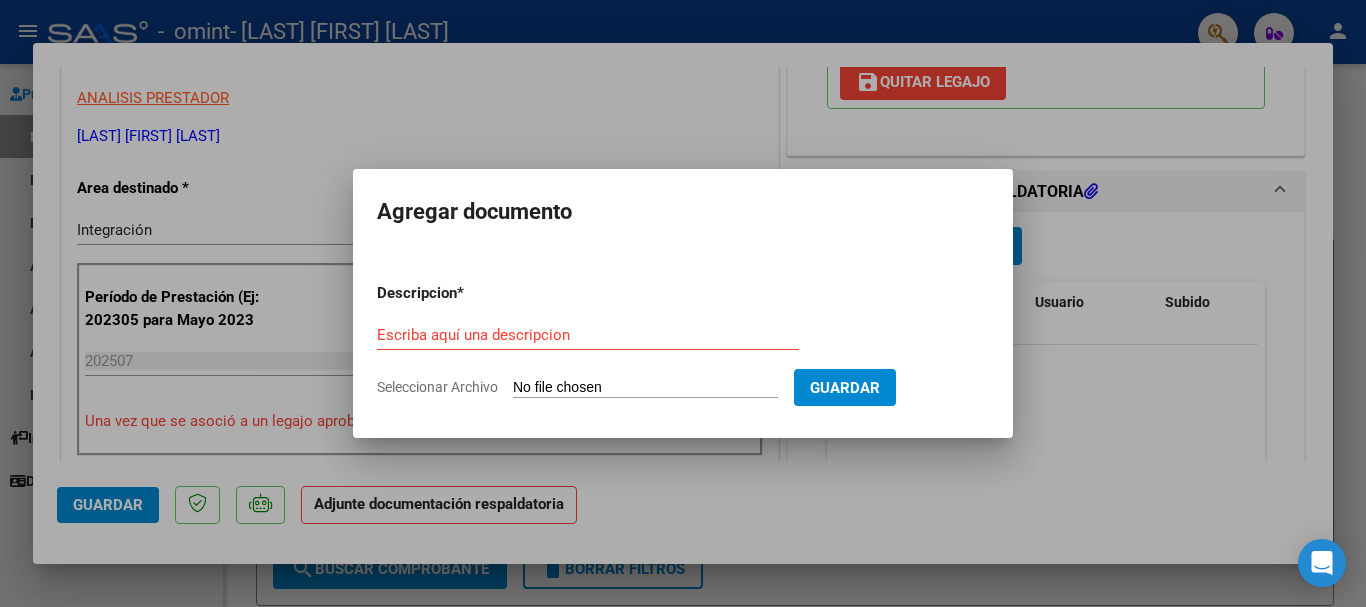 type on "C:\fakepath\Planilla de Transporte Psicop. Julio [YEAR].pdf" 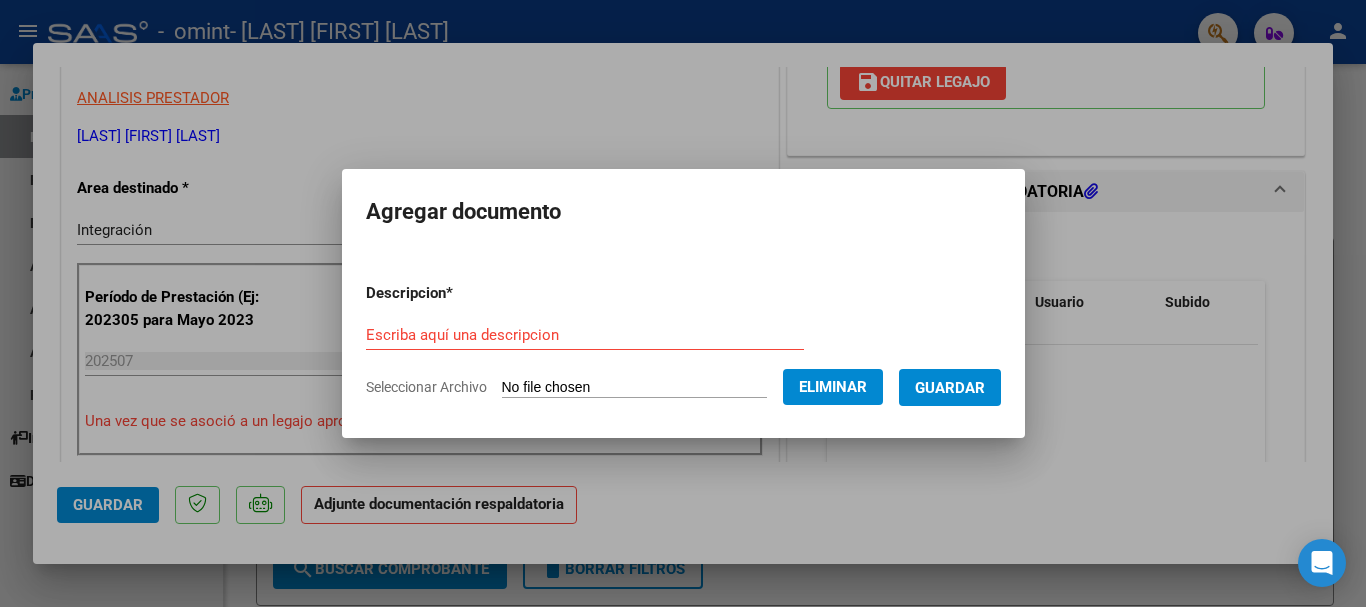 click on "Descripcion  *   Escriba aquí una descripcion  Seleccionar Archivo Eliminar Guardar" at bounding box center (683, 340) 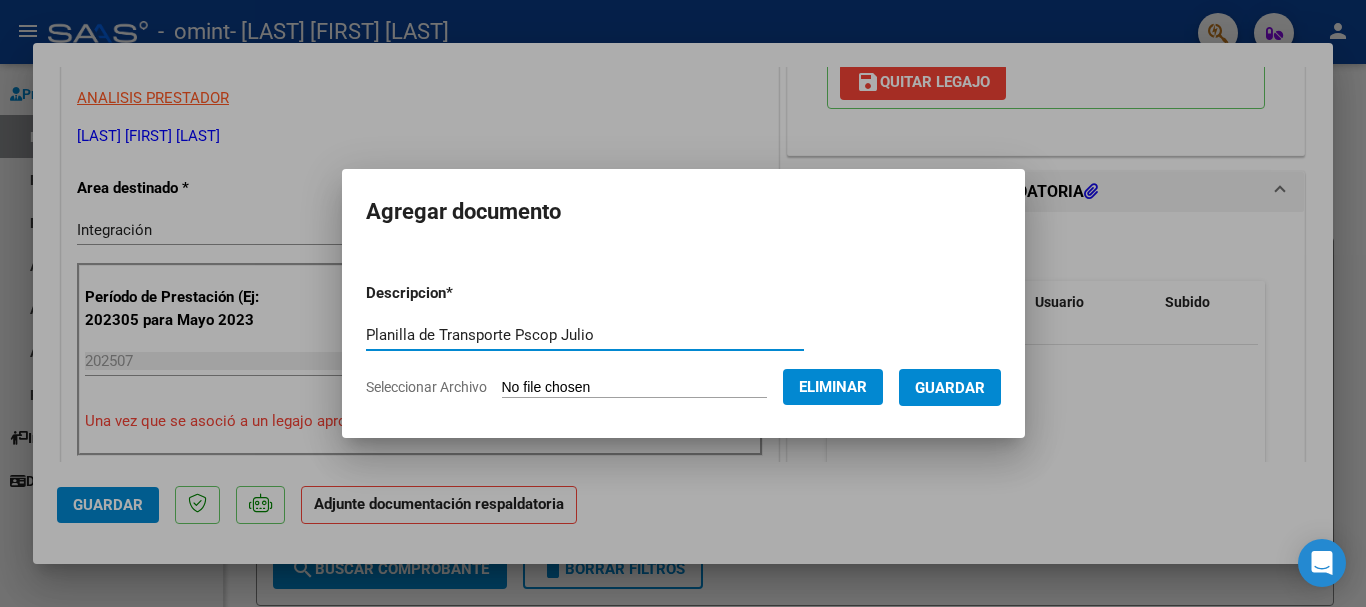type on "Planilla de Transporte Pscop Julio" 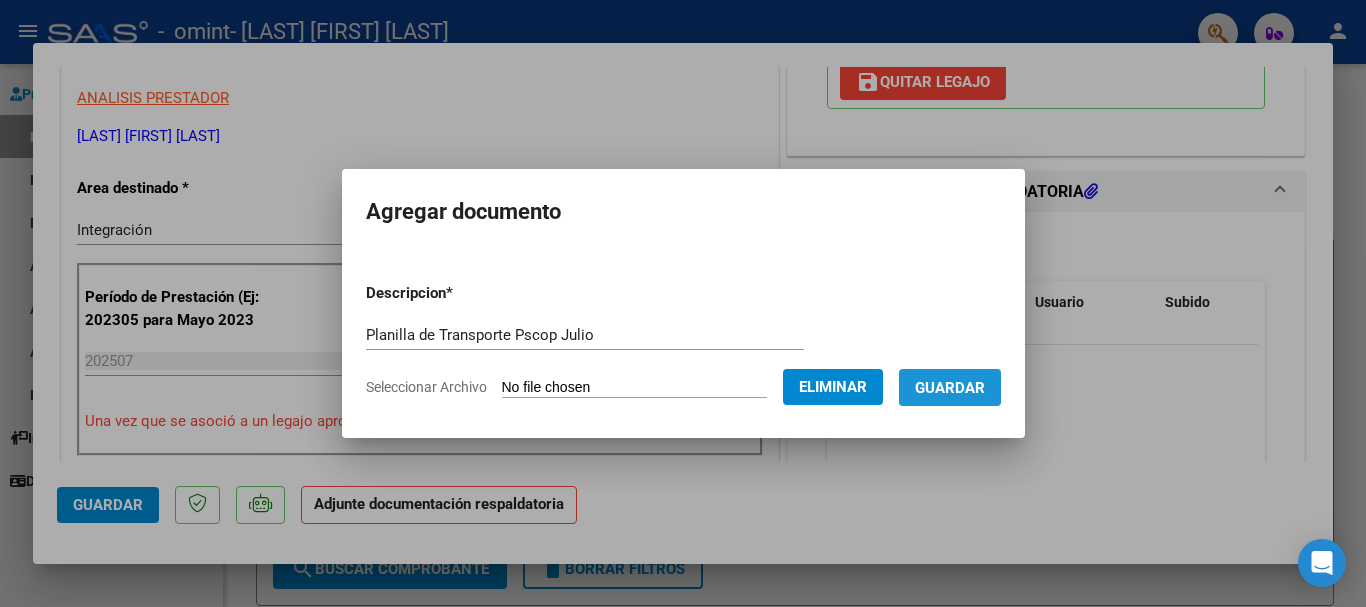 click on "Guardar" at bounding box center (950, 388) 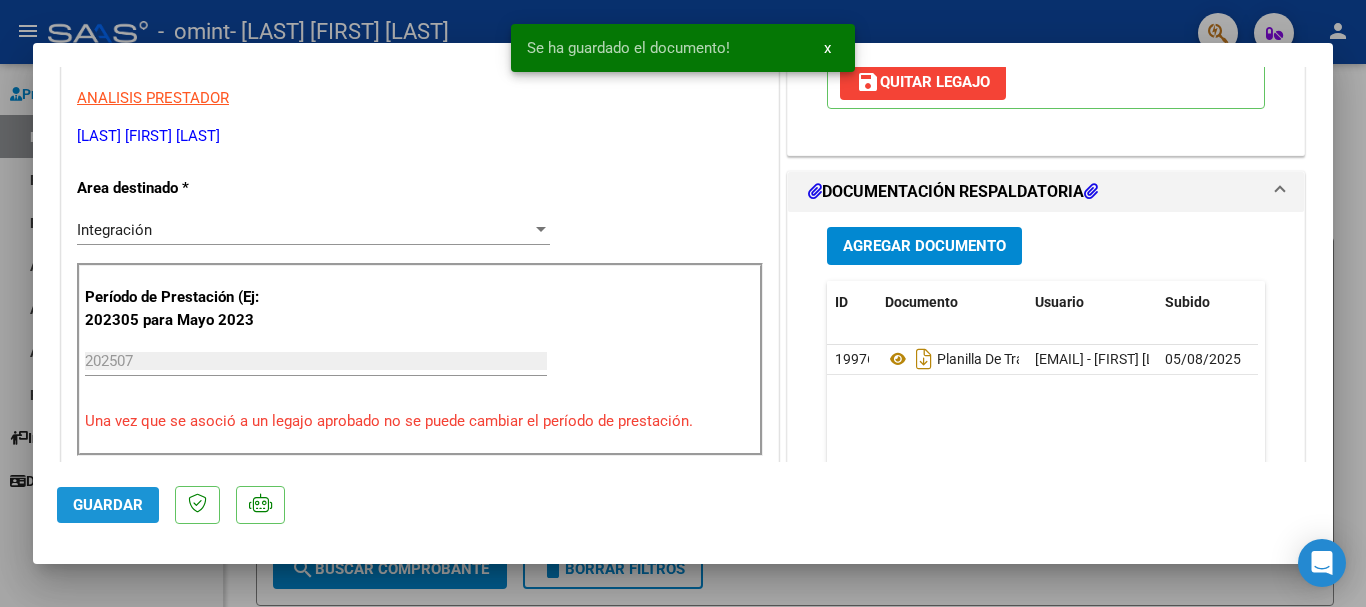 click on "Guardar" 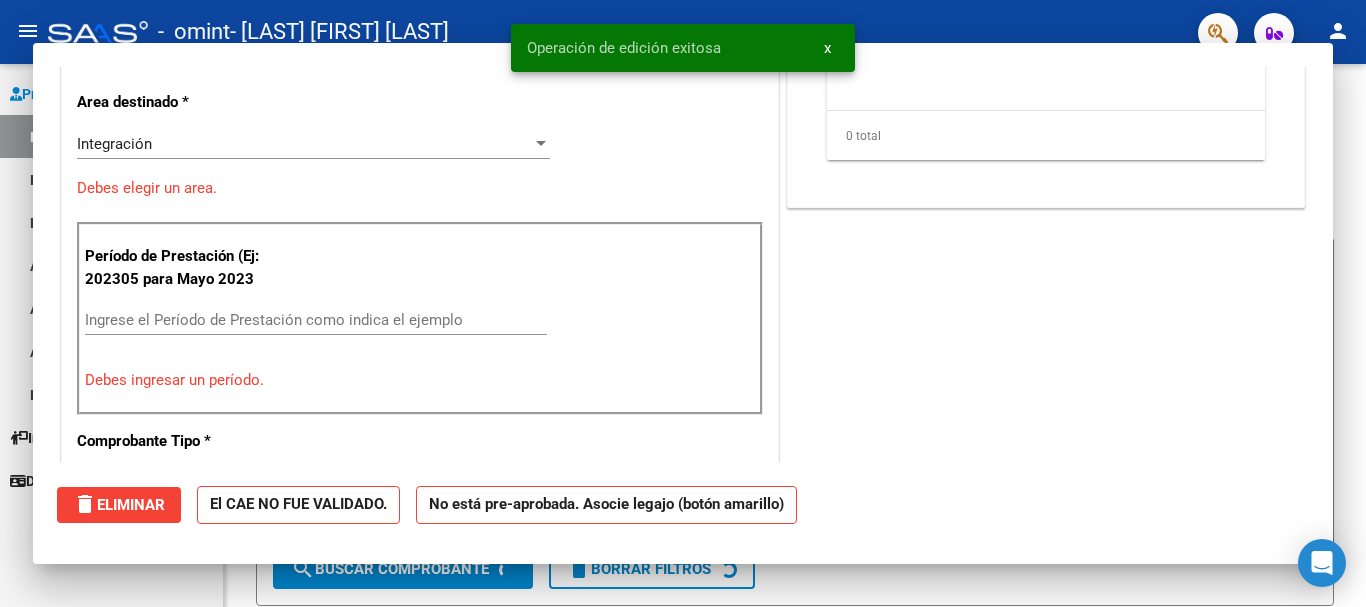scroll, scrollTop: 0, scrollLeft: 0, axis: both 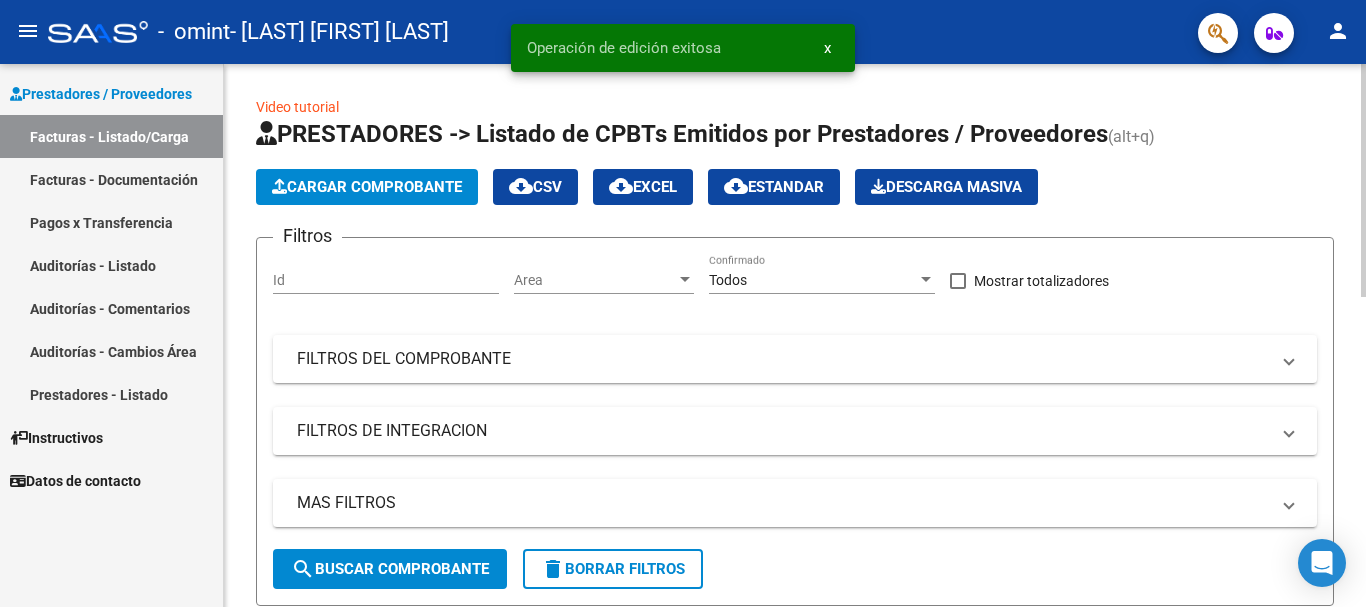 click on "Cargar Comprobante" 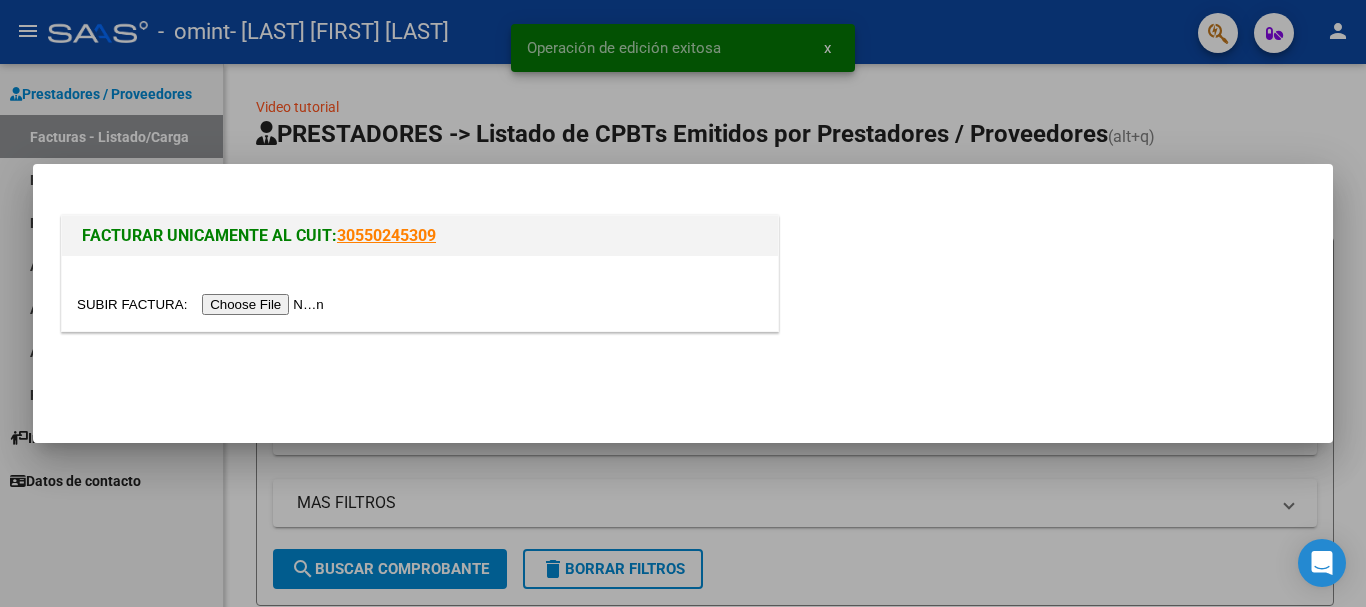 click at bounding box center [203, 304] 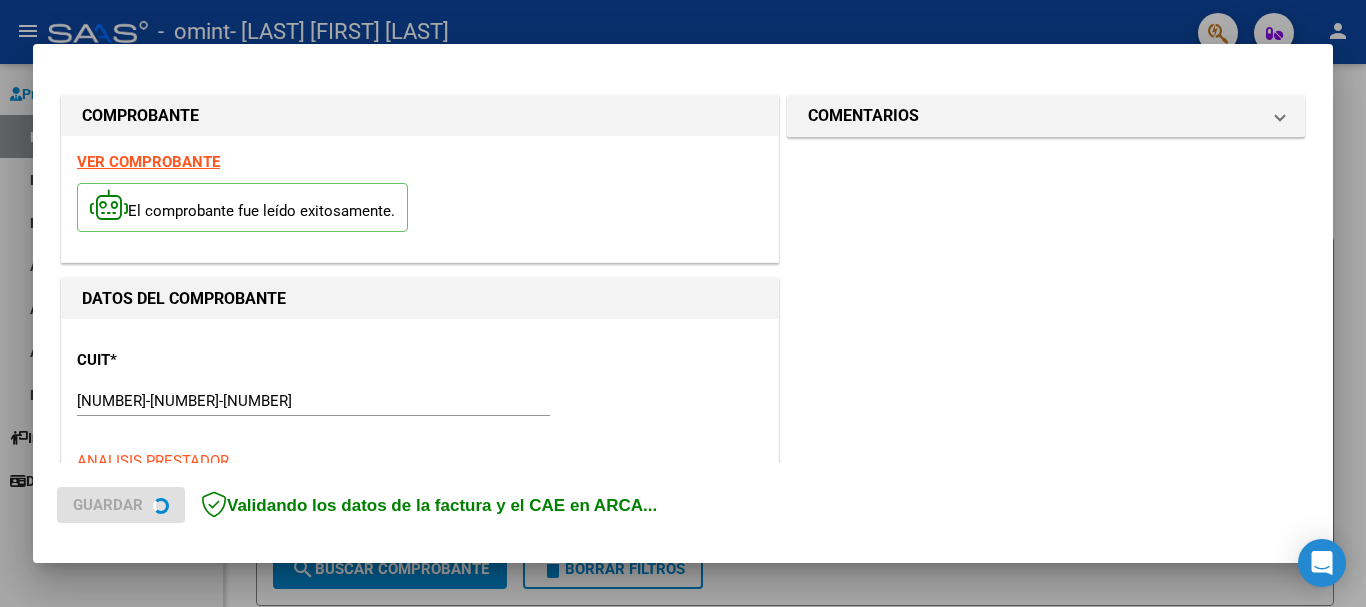 scroll, scrollTop: 400, scrollLeft: 0, axis: vertical 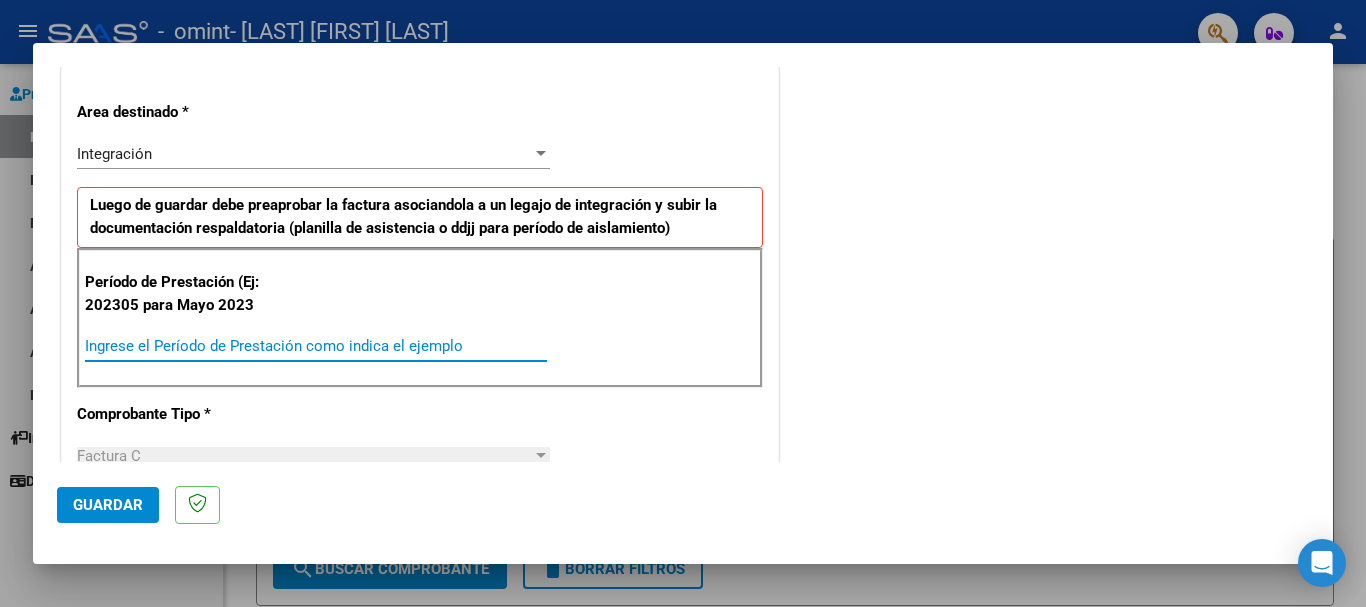 click on "Ingrese el Período de Prestación como indica el ejemplo" at bounding box center [316, 346] 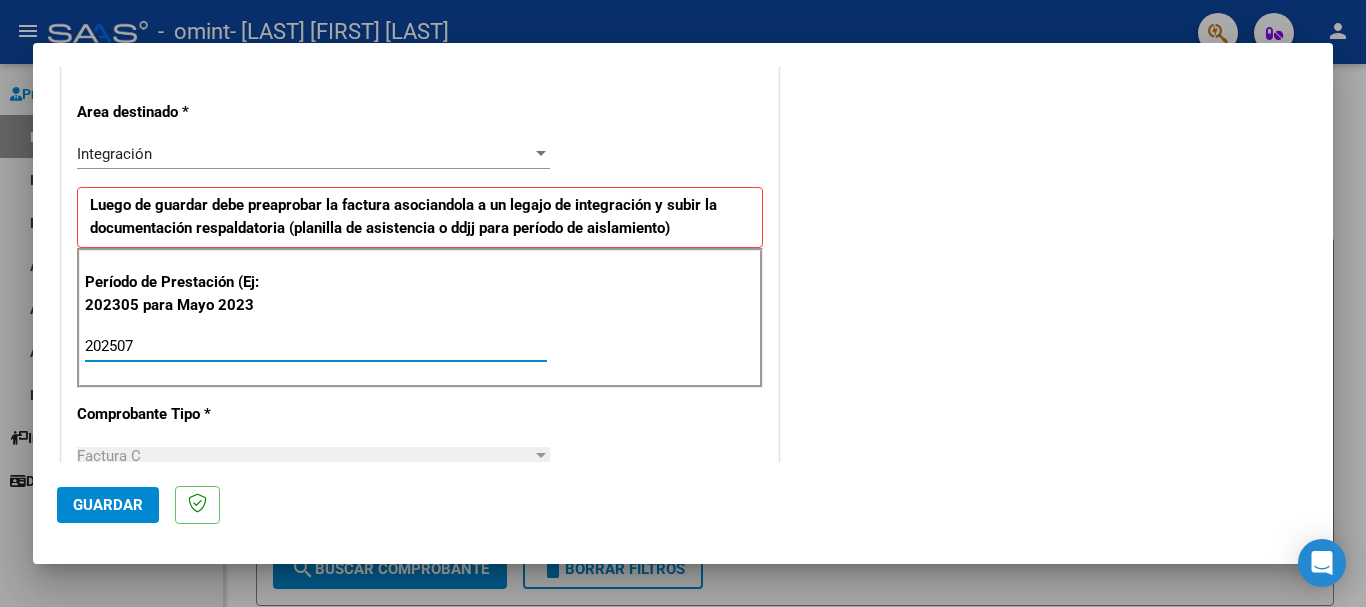 type on "202507" 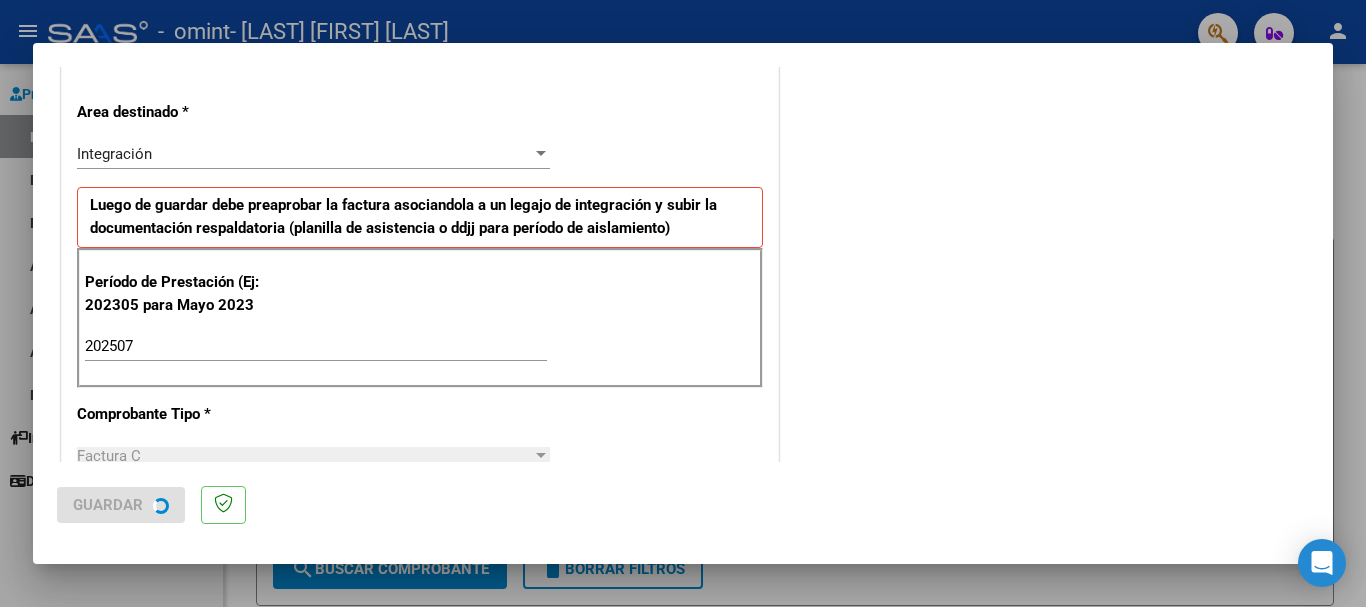 scroll, scrollTop: 0, scrollLeft: 0, axis: both 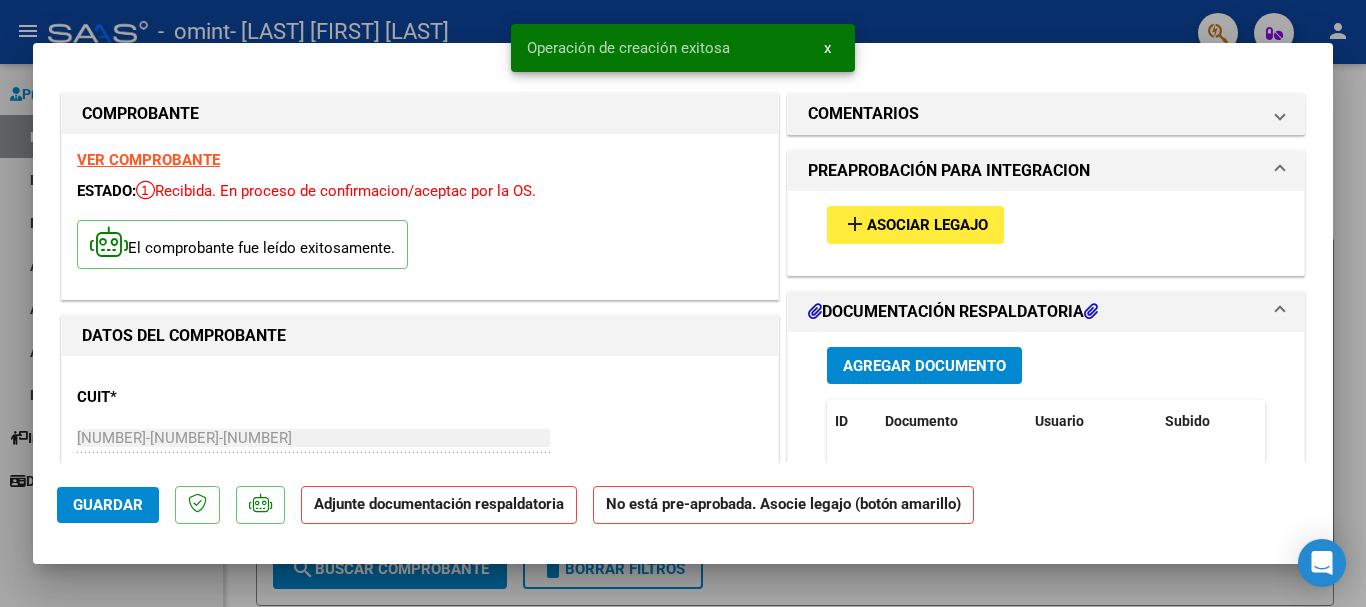 click on "add Asociar Legajo" at bounding box center [915, 224] 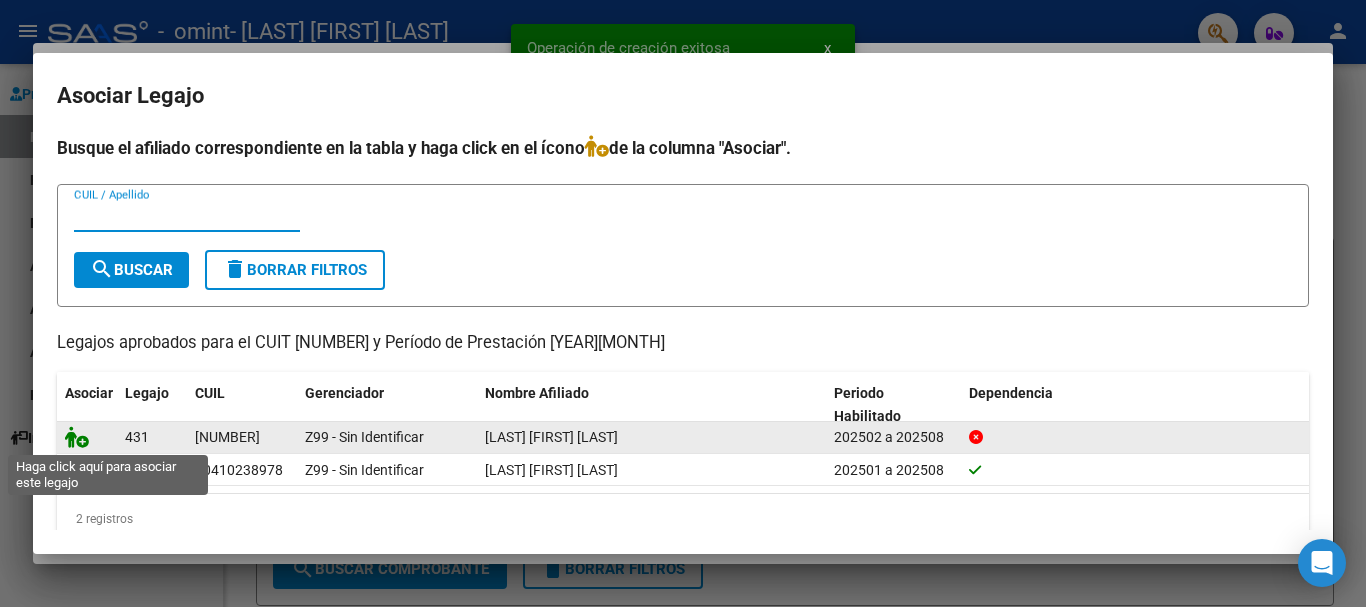click 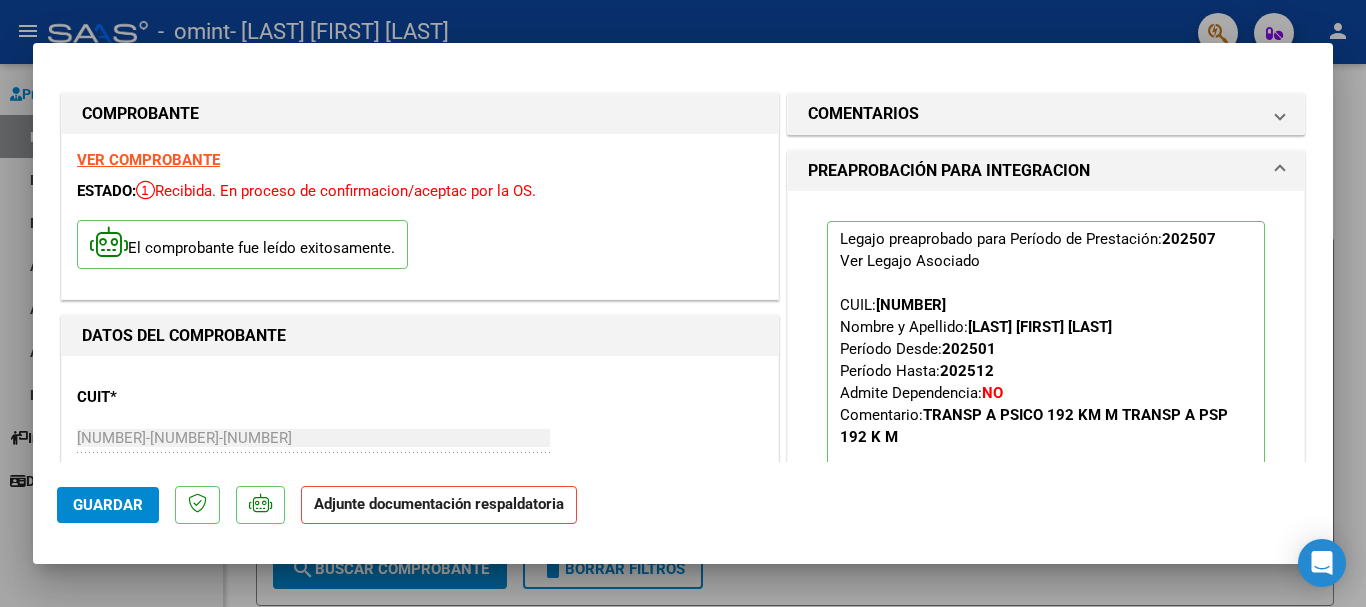 scroll, scrollTop: 300, scrollLeft: 0, axis: vertical 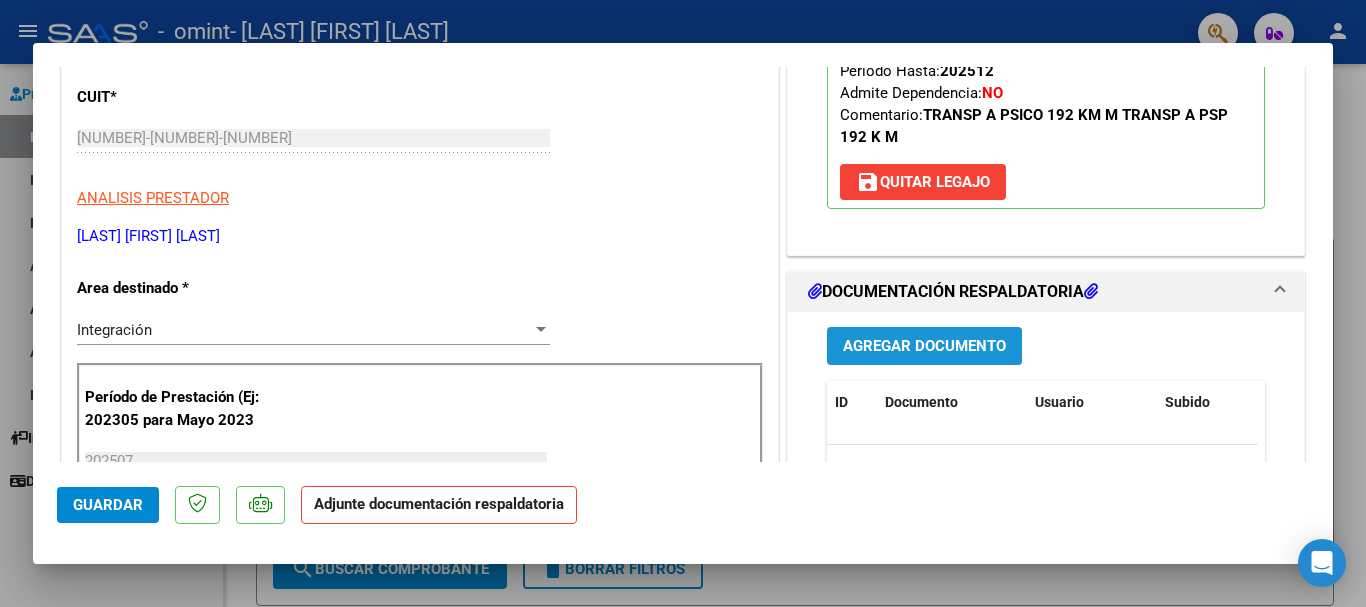 click on "Agregar Documento" at bounding box center [924, 347] 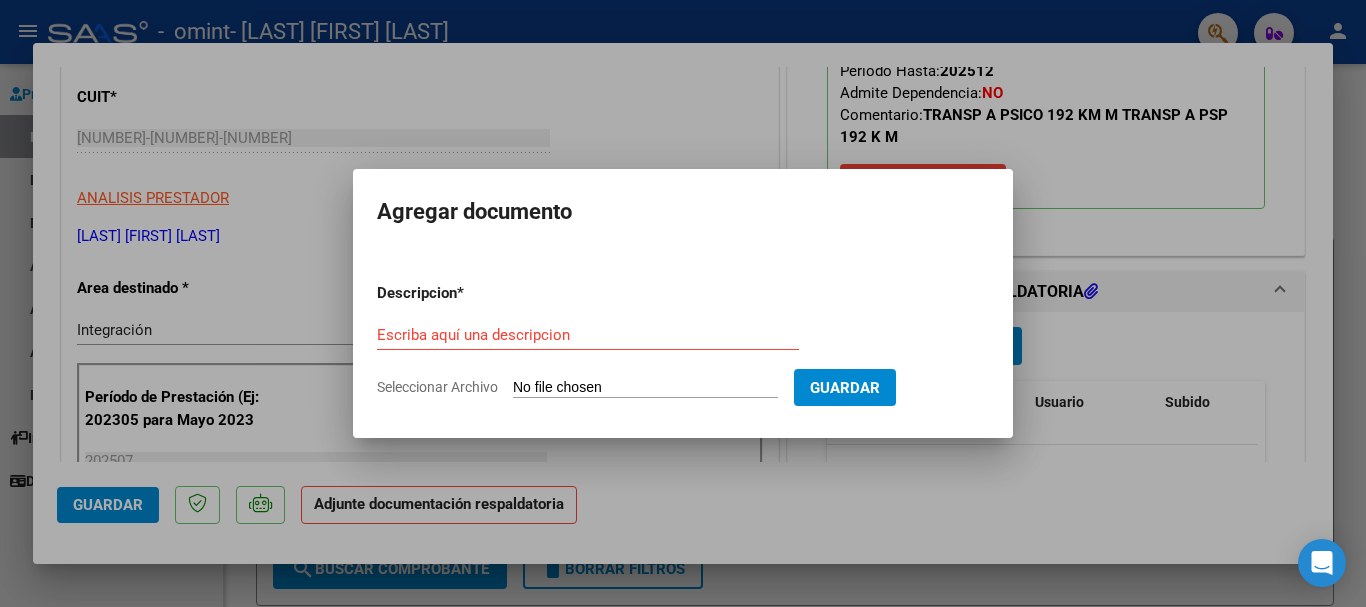 click on "Seleccionar Archivo" 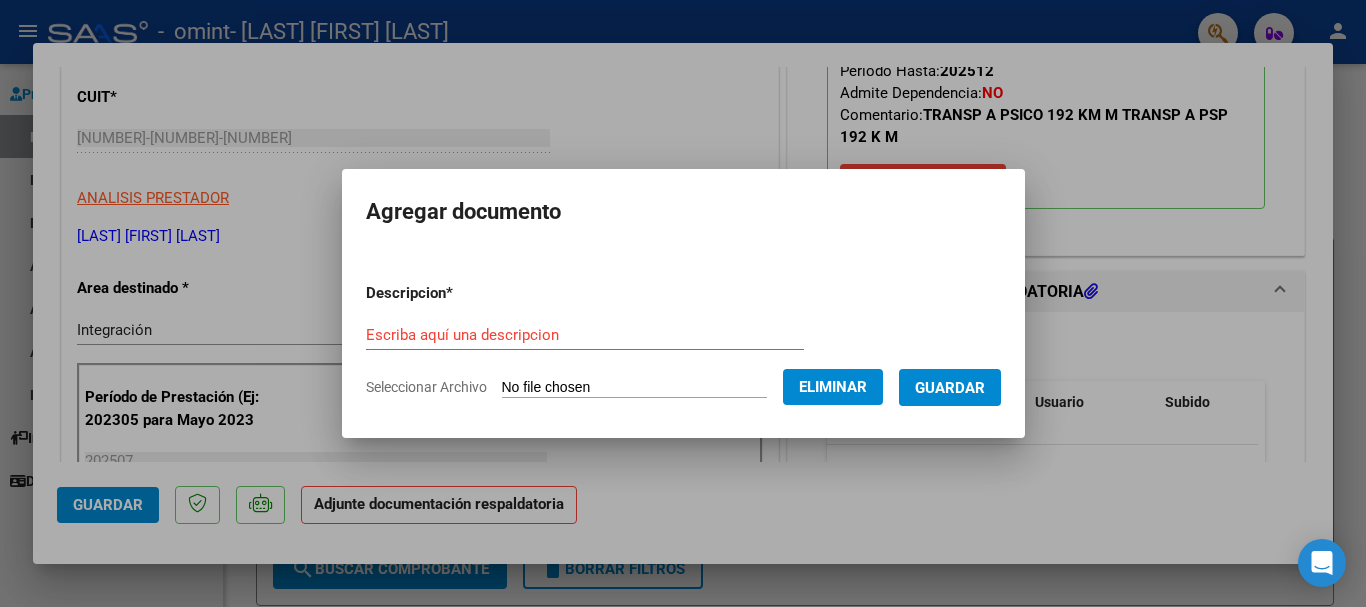 click on "Descripcion  *   Escriba aquí una descripcion  Seleccionar Archivo Eliminar Guardar" at bounding box center [683, 340] 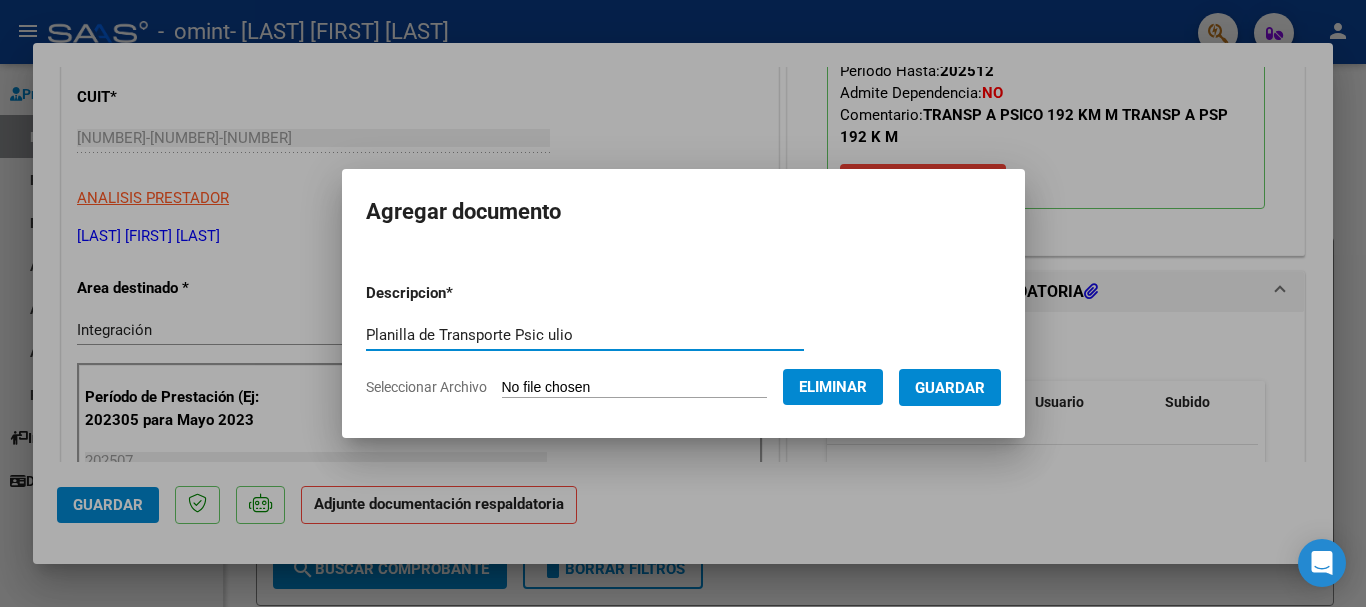 click on "Planilla de Transporte Psic ulio" at bounding box center [585, 335] 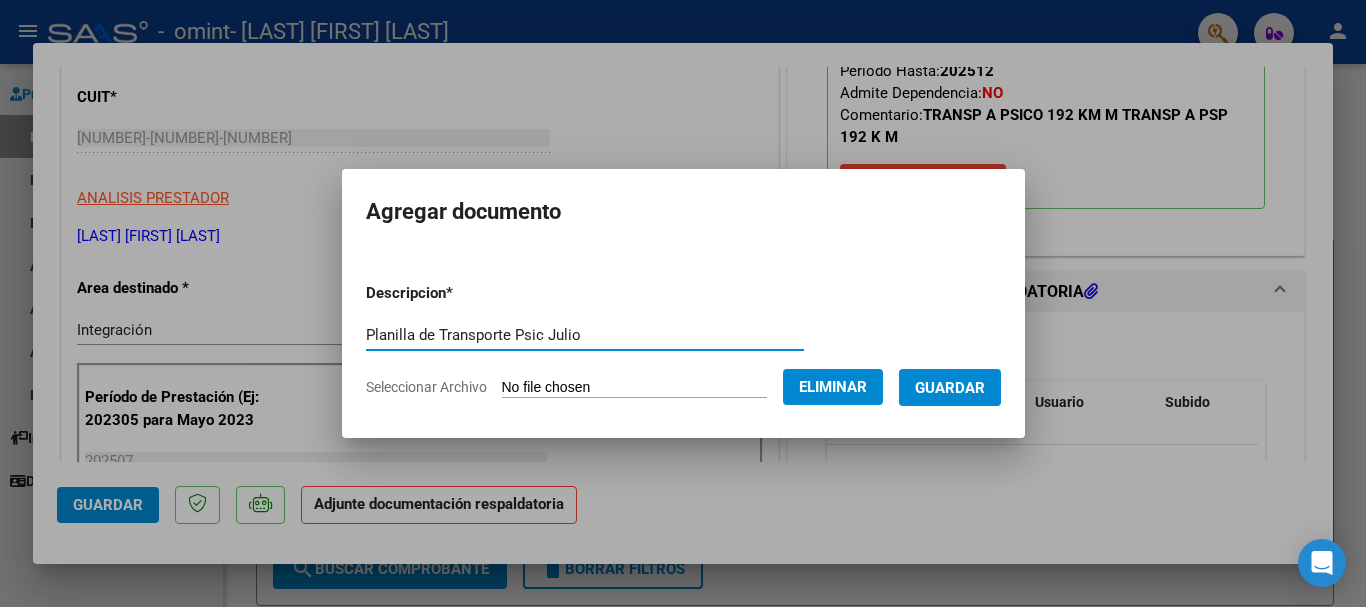 type on "Planilla de Transporte Psic Julio" 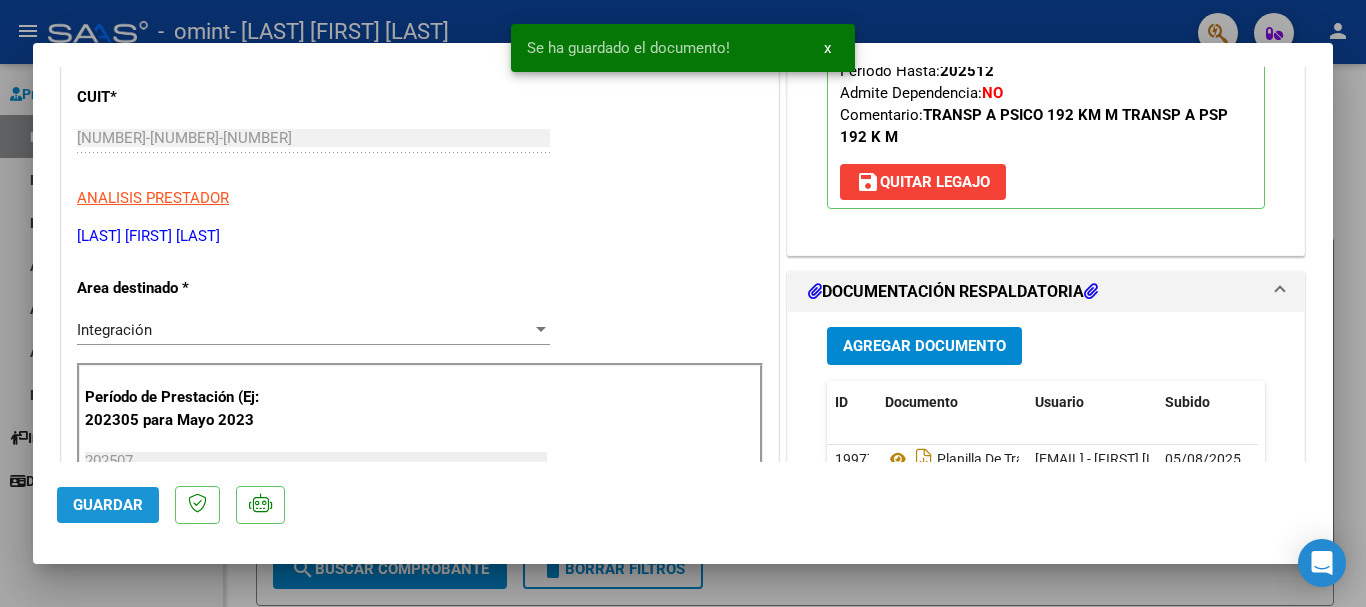 click on "Guardar" 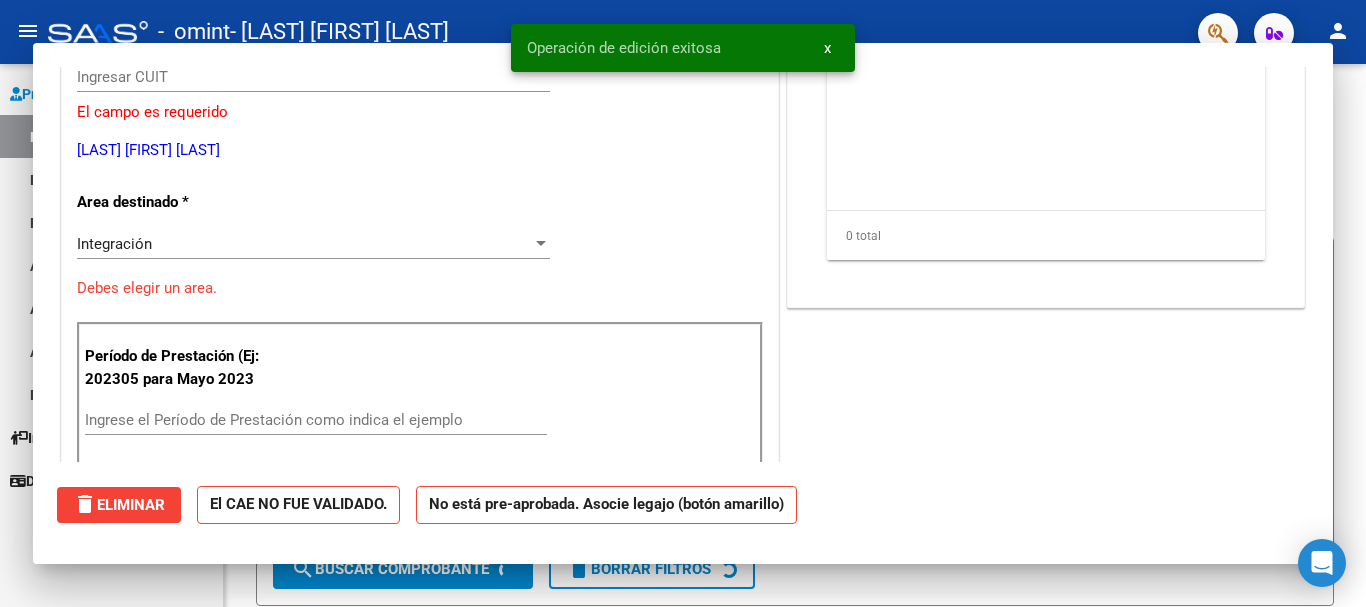 scroll, scrollTop: 0, scrollLeft: 0, axis: both 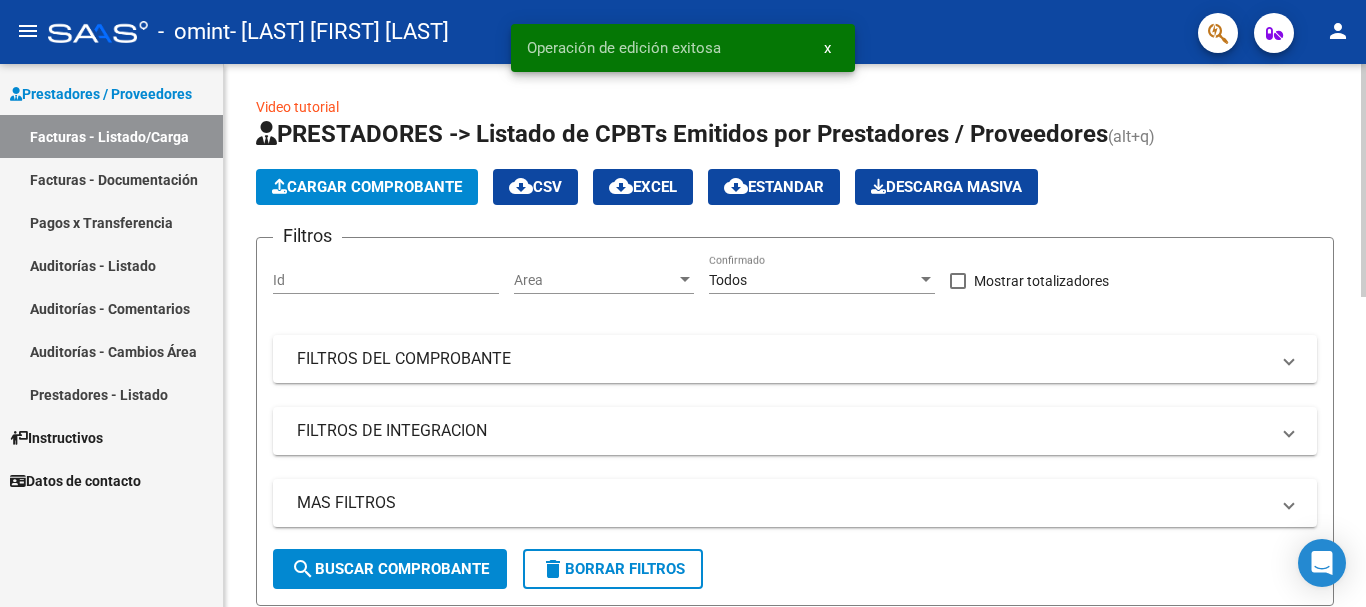 click on "Cargar Comprobante" 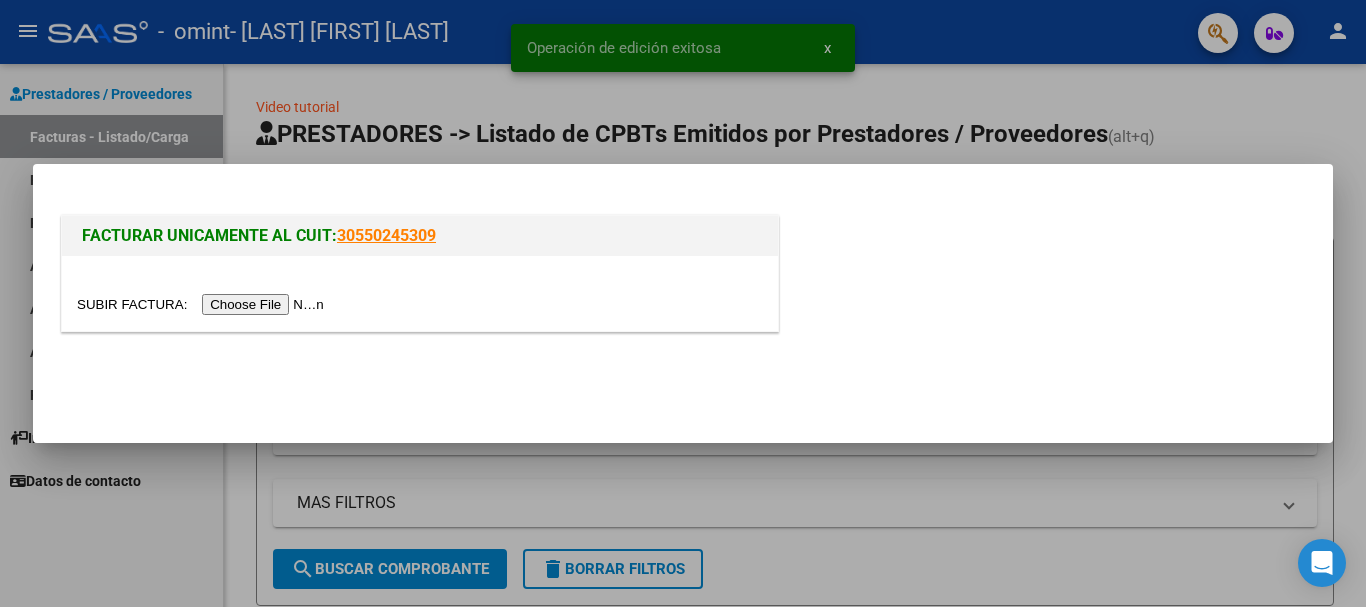 click at bounding box center [203, 304] 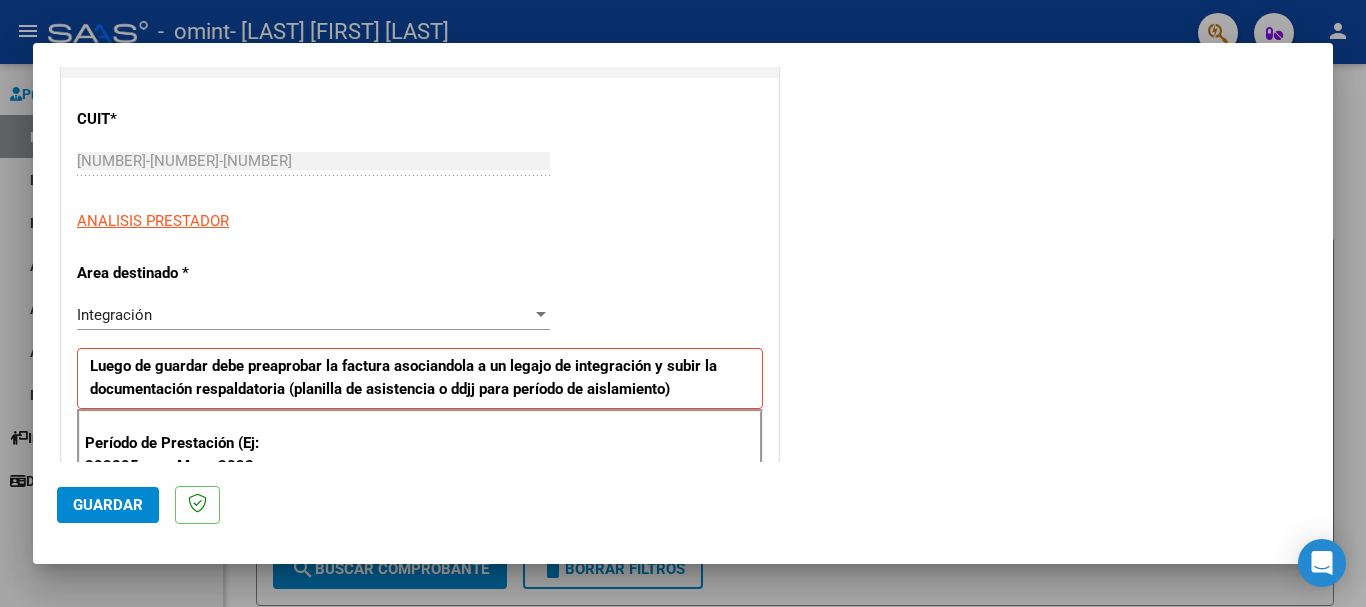 scroll, scrollTop: 400, scrollLeft: 0, axis: vertical 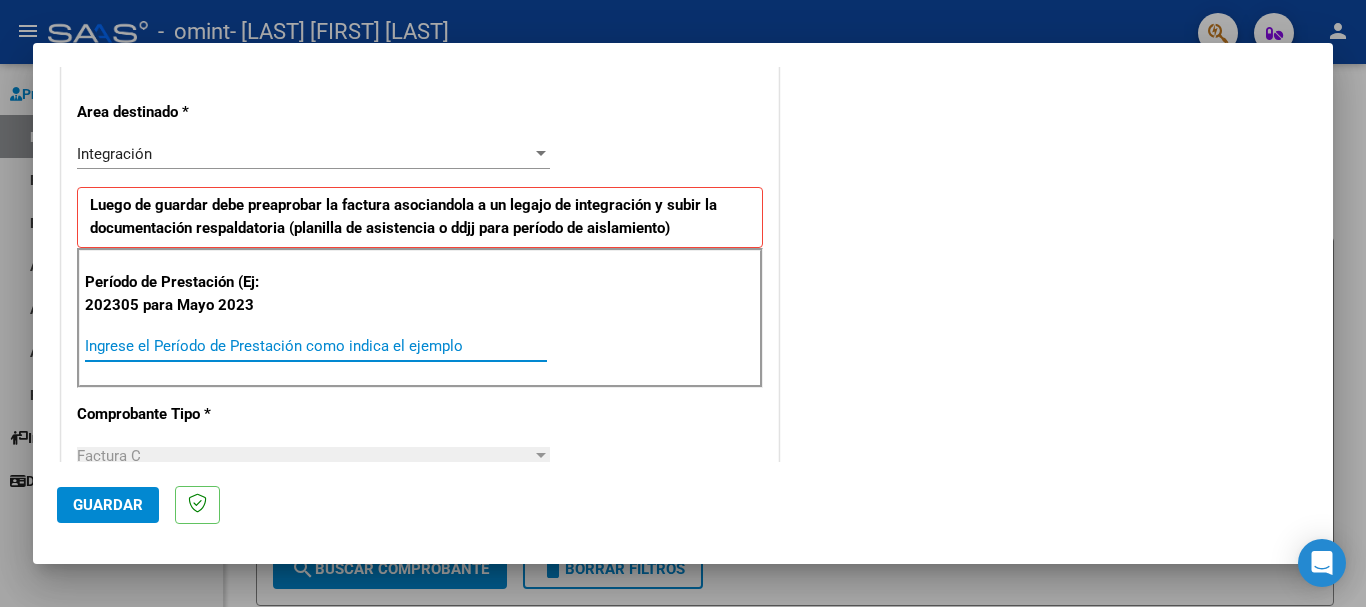 click on "Ingrese el Período de Prestación como indica el ejemplo" at bounding box center [316, 346] 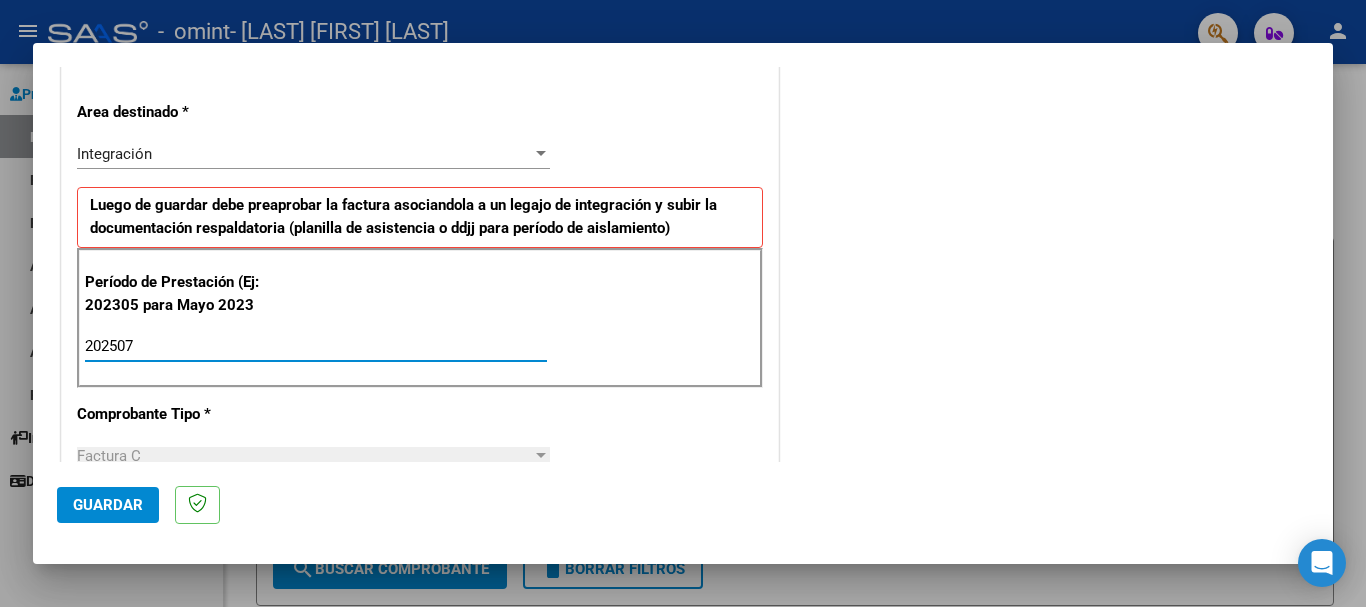 type on "202507" 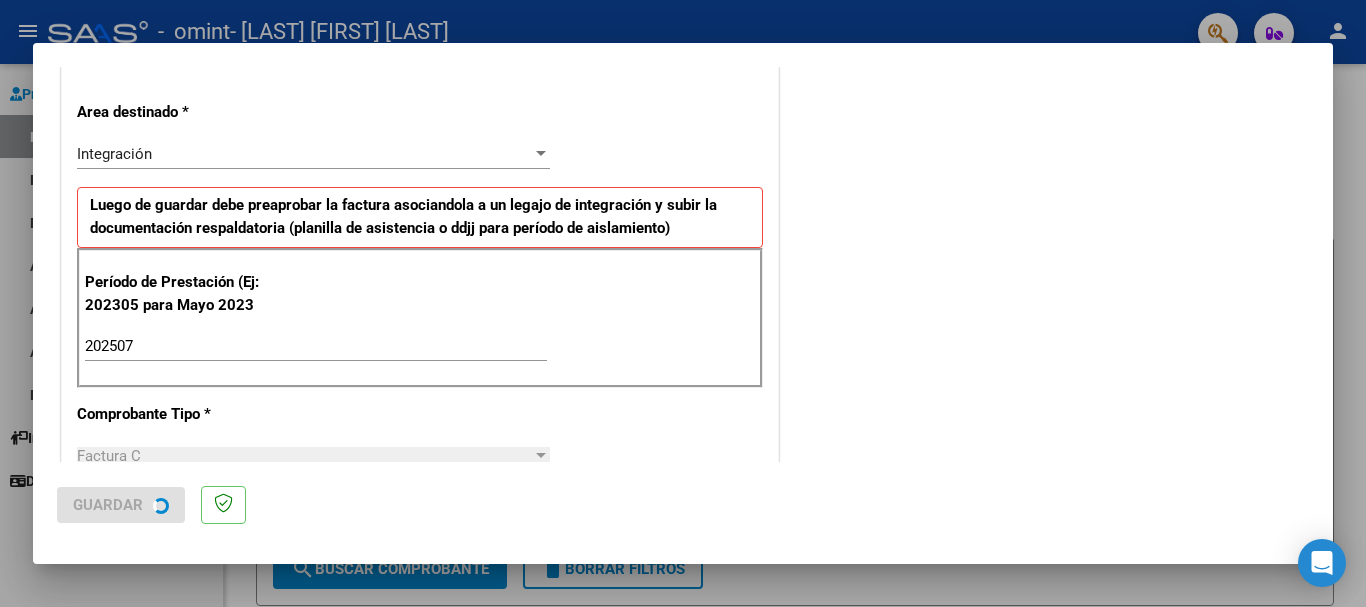 scroll, scrollTop: 0, scrollLeft: 0, axis: both 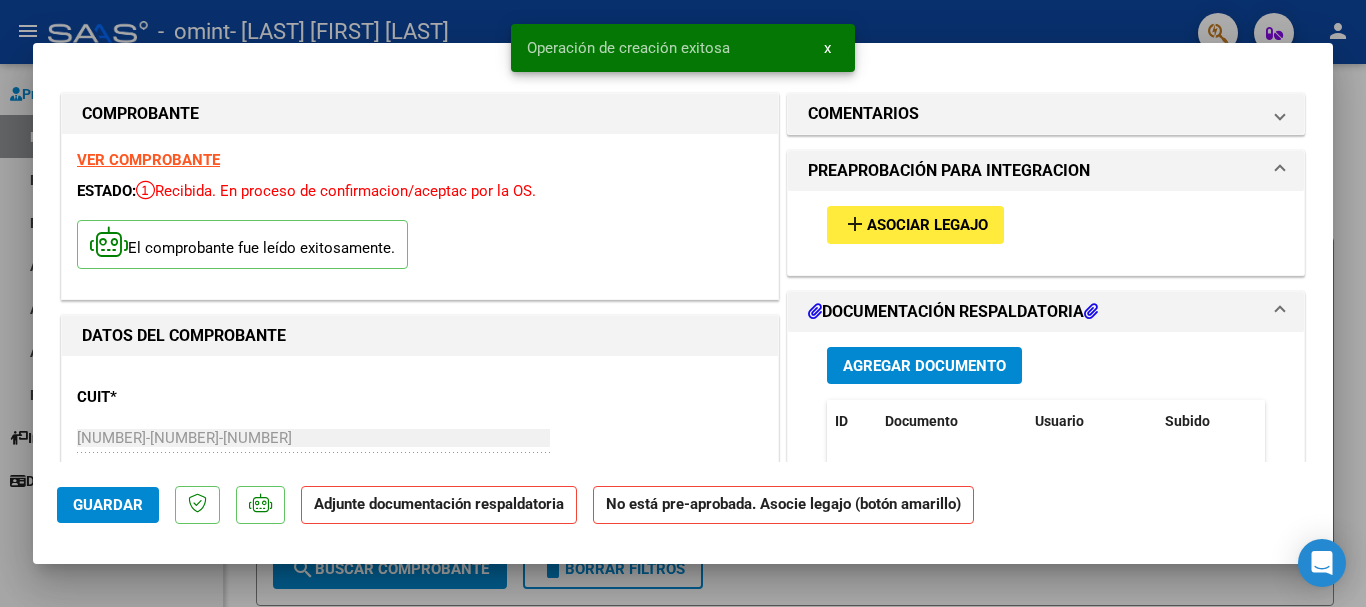 click on "add Asociar Legajo" at bounding box center (915, 224) 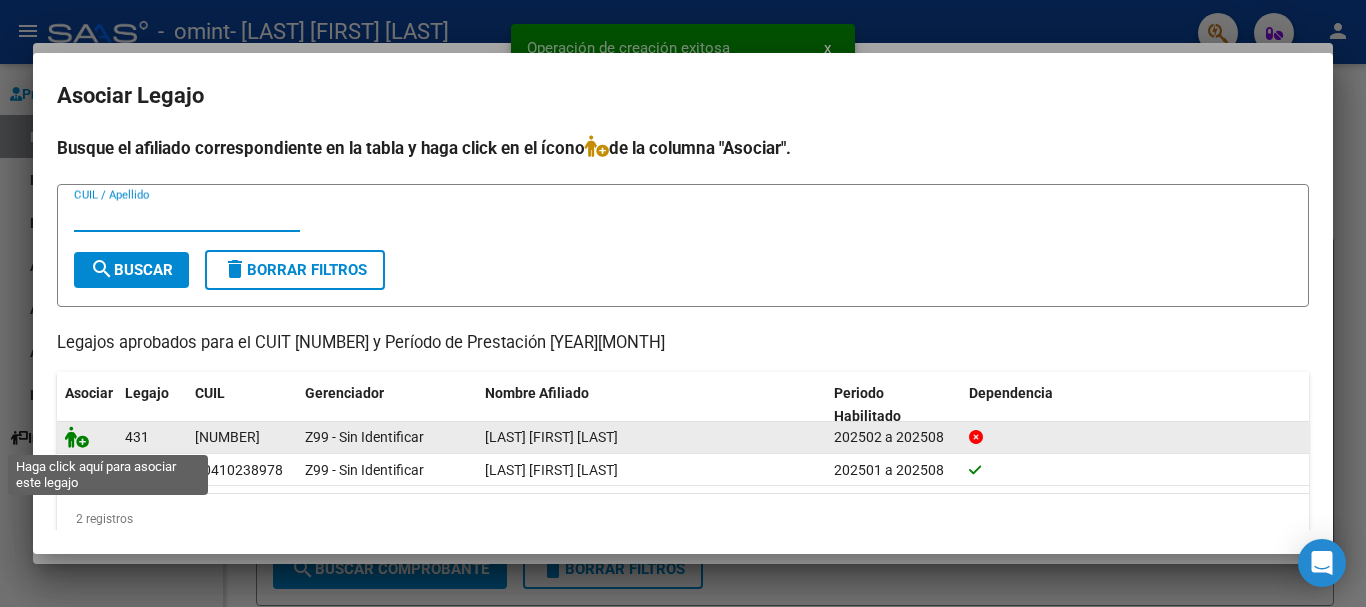 click 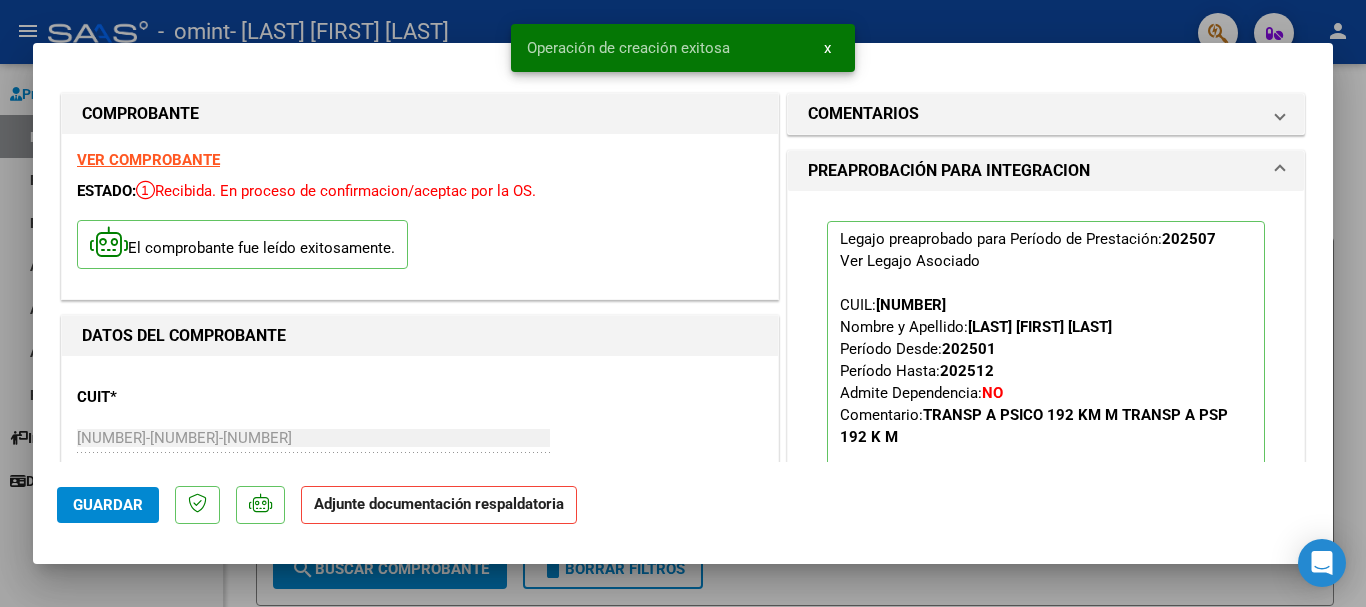 scroll, scrollTop: 300, scrollLeft: 0, axis: vertical 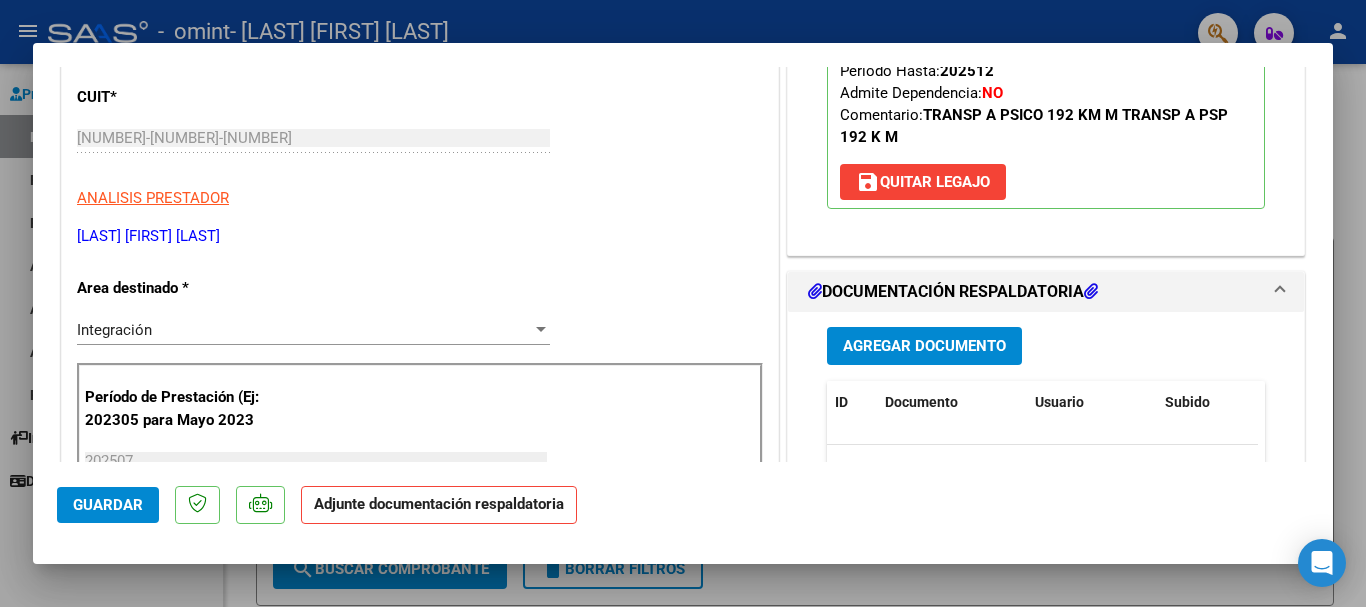 click on "Agregar Documento" at bounding box center [924, 347] 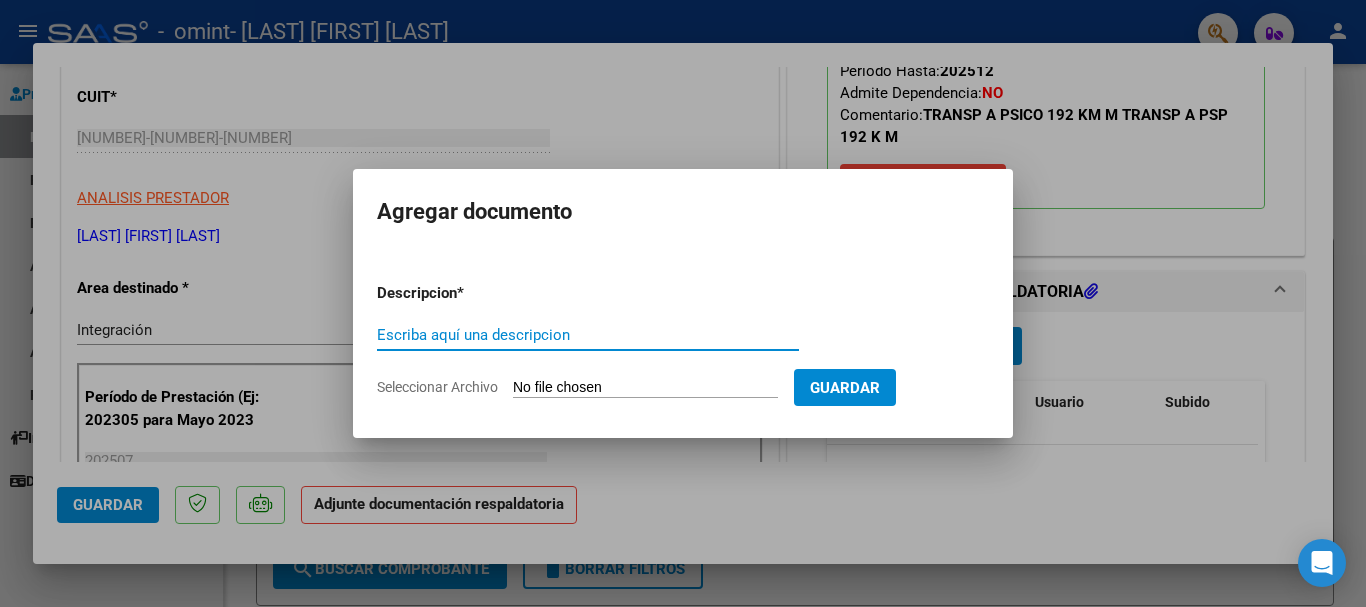 click on "Seleccionar Archivo" 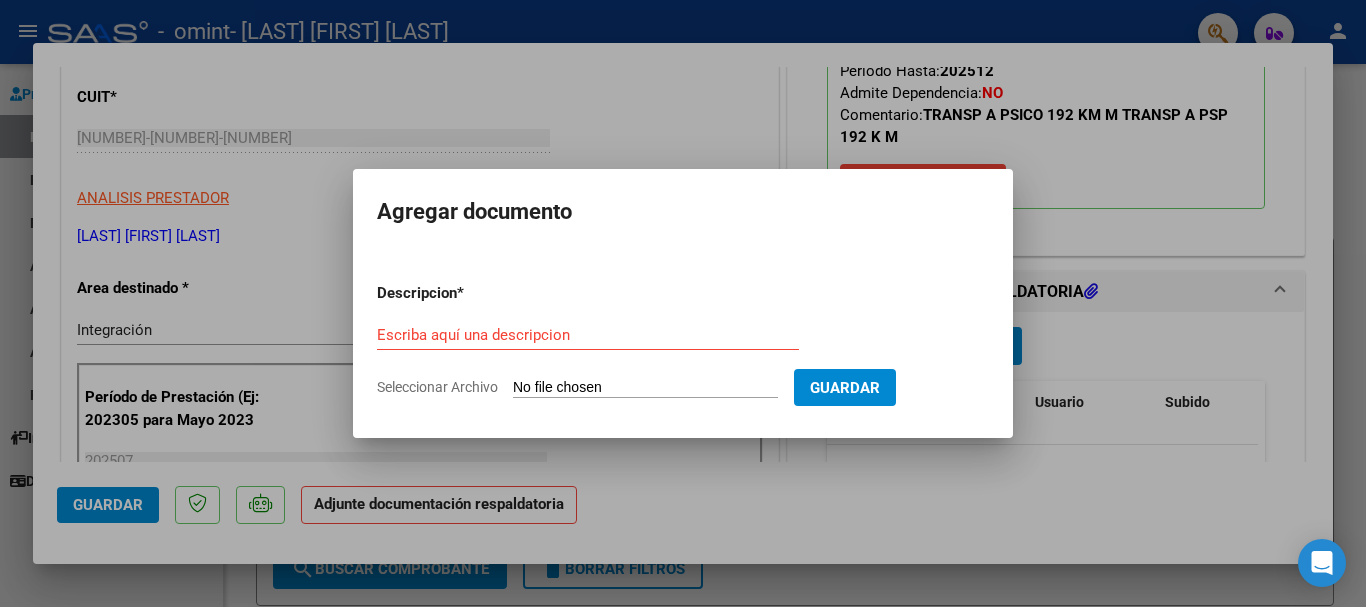 type on "C:\fakepath\Planilla de Transporte Colegio Julio [YEAR].pdf" 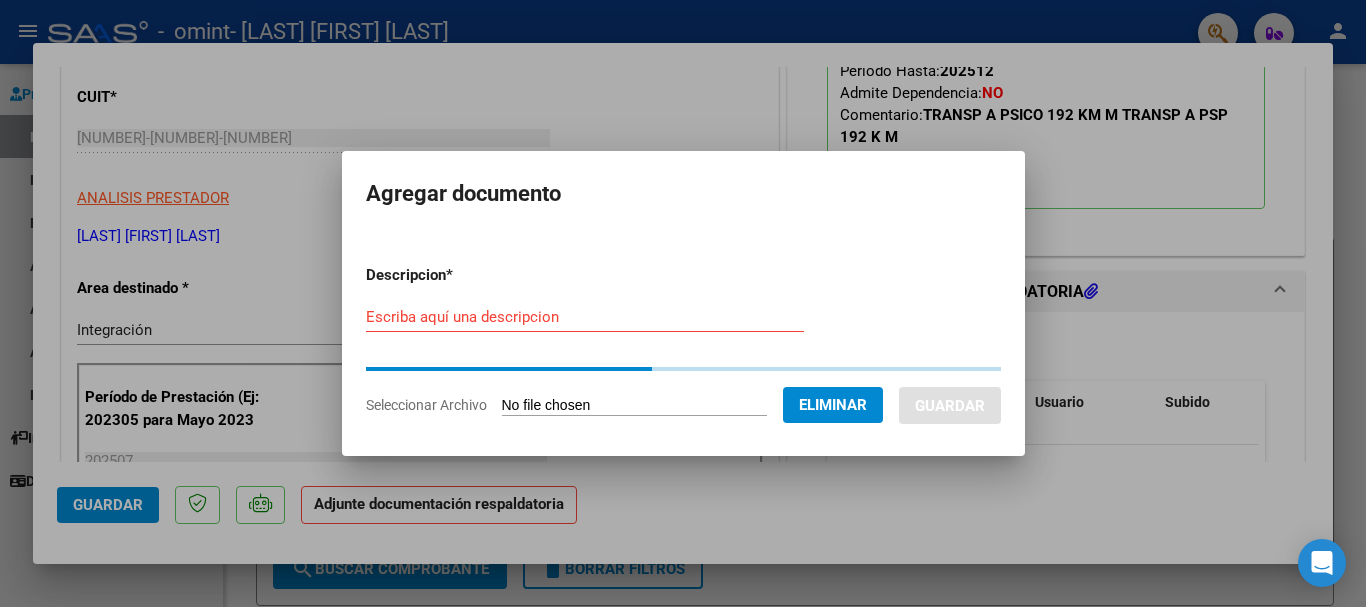 click on "Escriba aquí una descripcion" at bounding box center [585, 317] 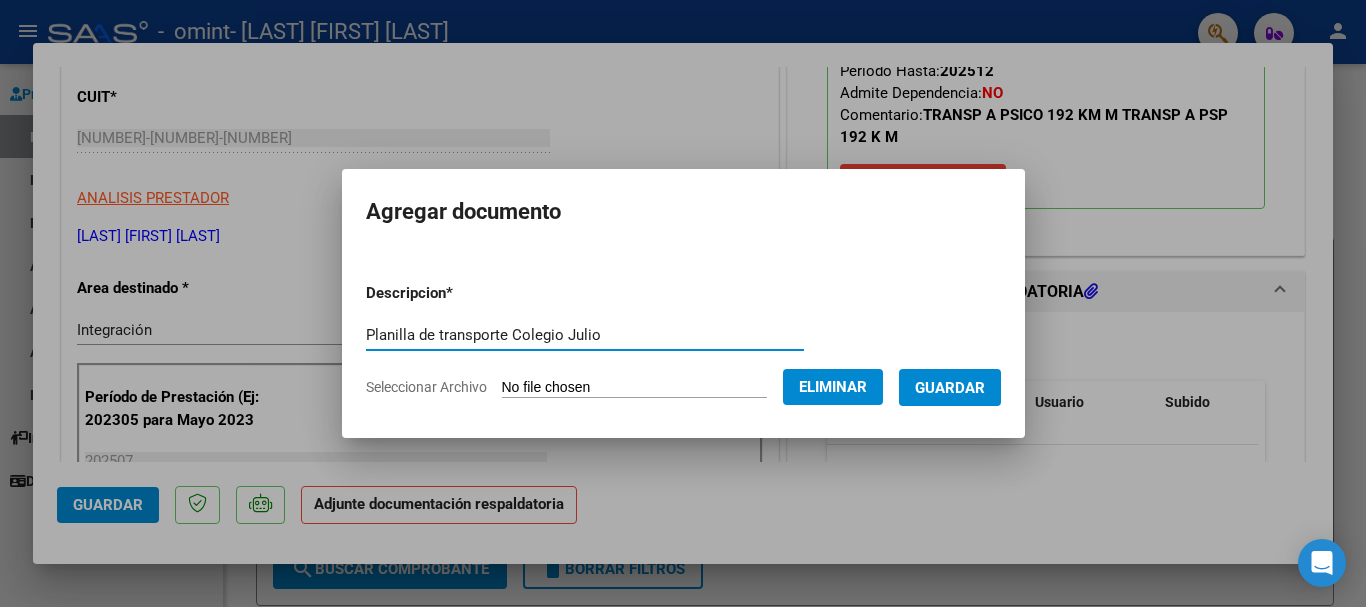 type on "Planilla de transporte Colegio Julio" 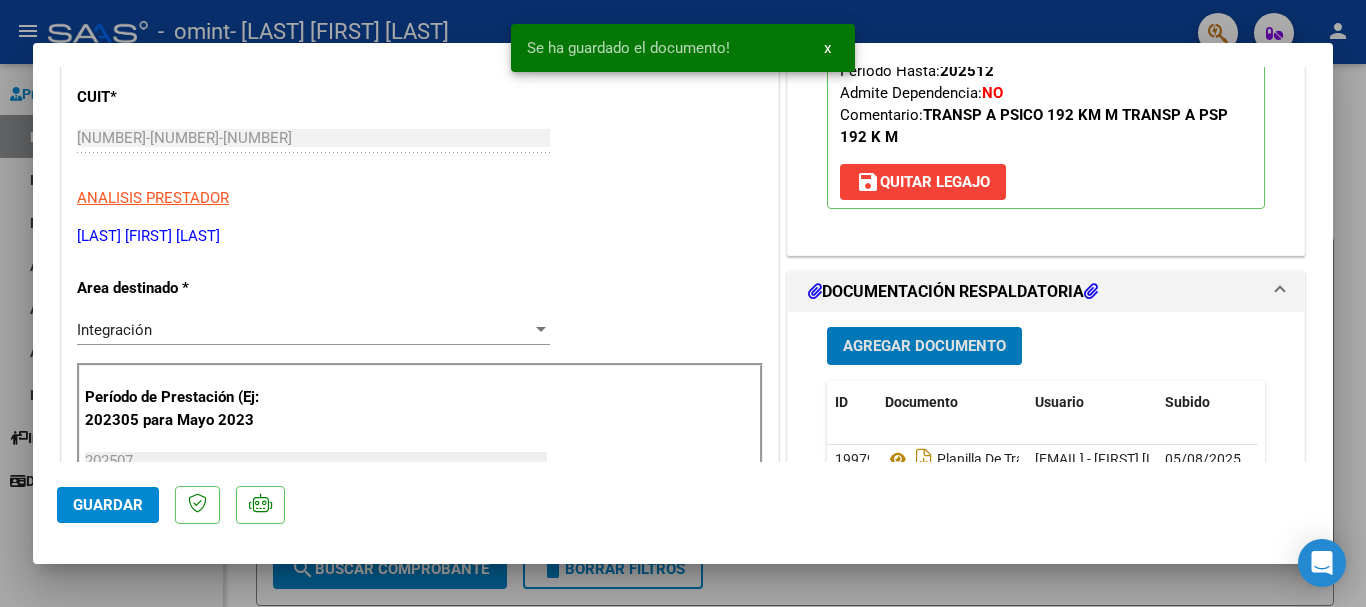 click on "Guardar" 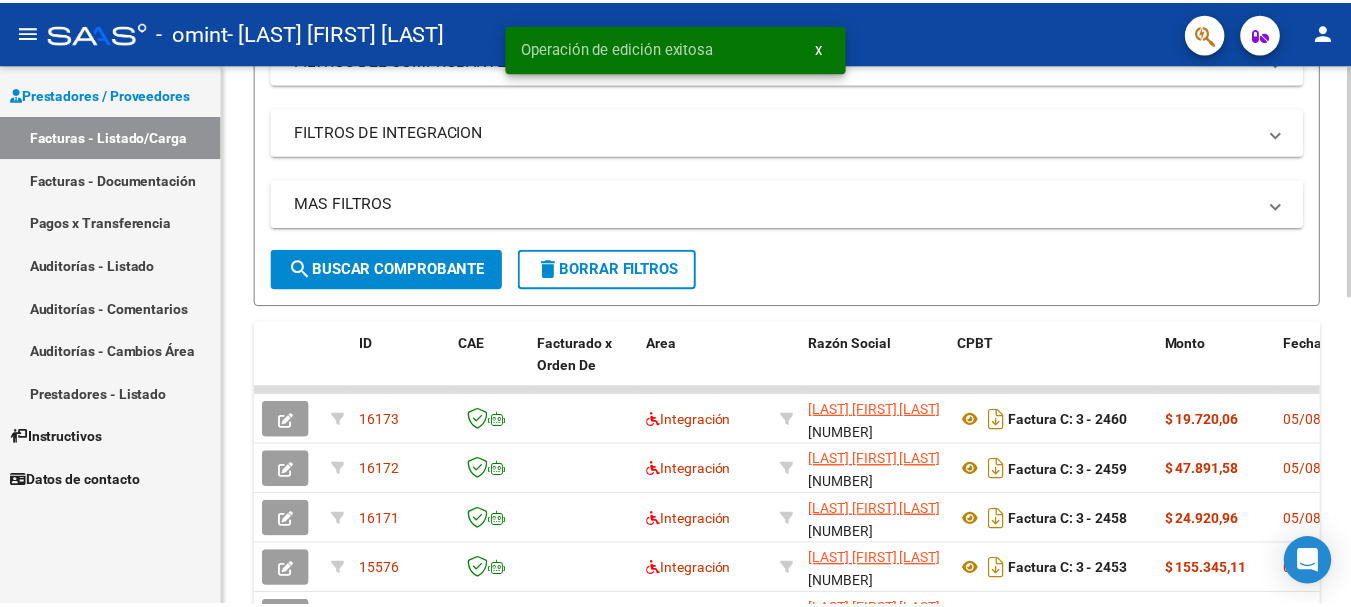 scroll, scrollTop: 400, scrollLeft: 0, axis: vertical 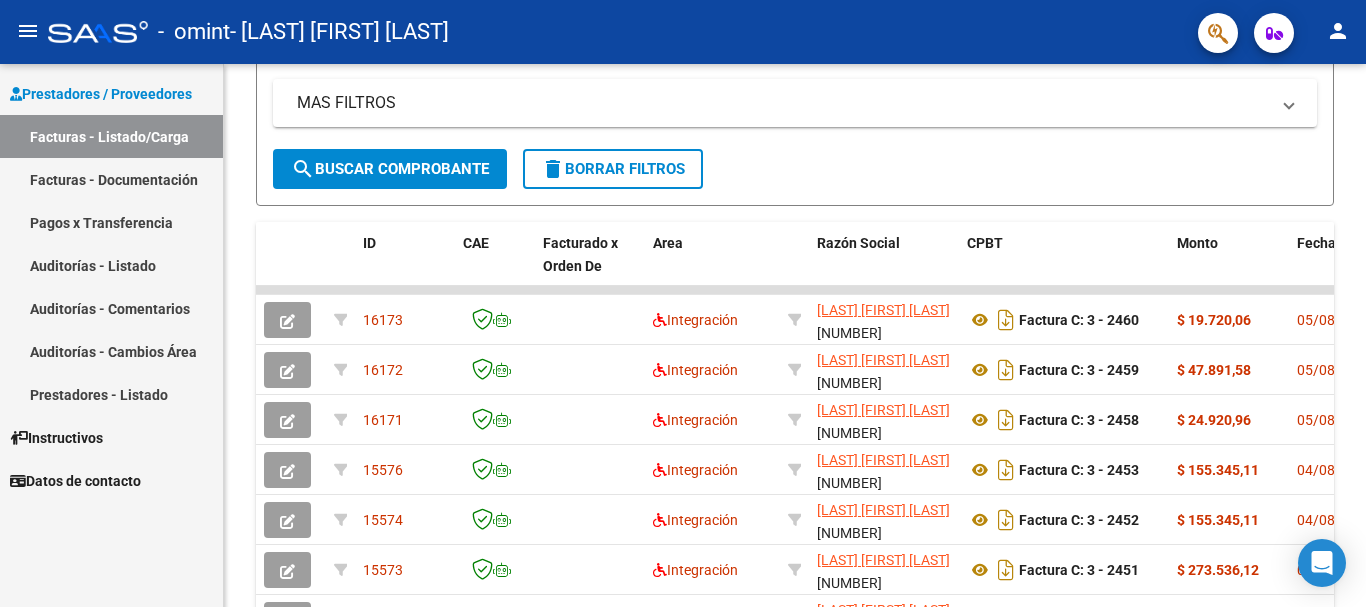 click on "person" 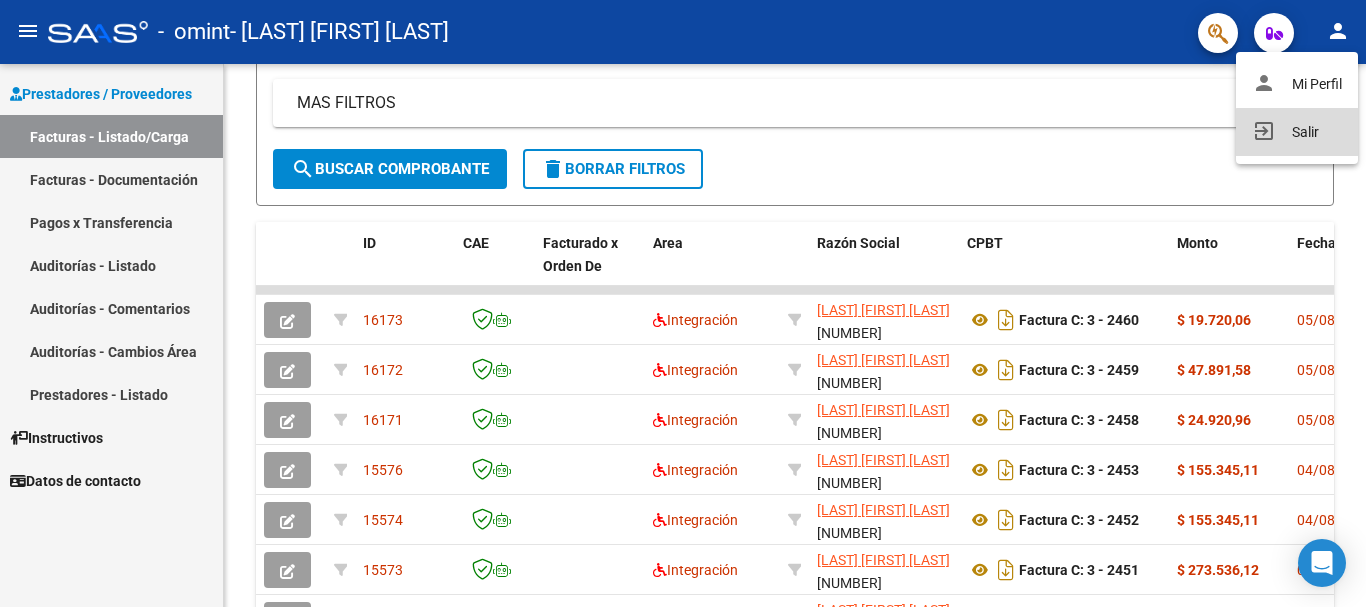 click on "exit_to_app  Salir" at bounding box center [1297, 132] 